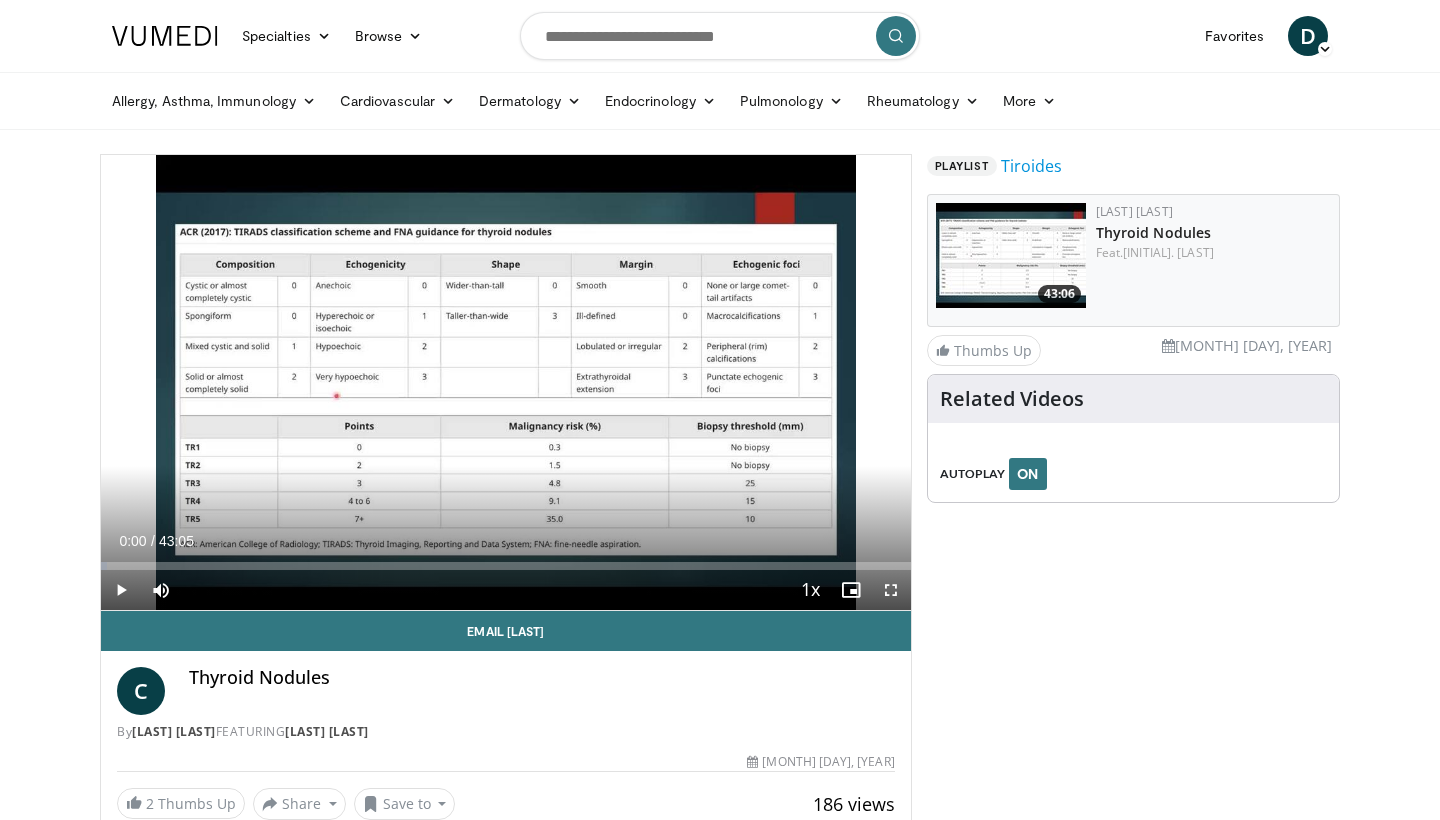 scroll, scrollTop: 0, scrollLeft: 0, axis: both 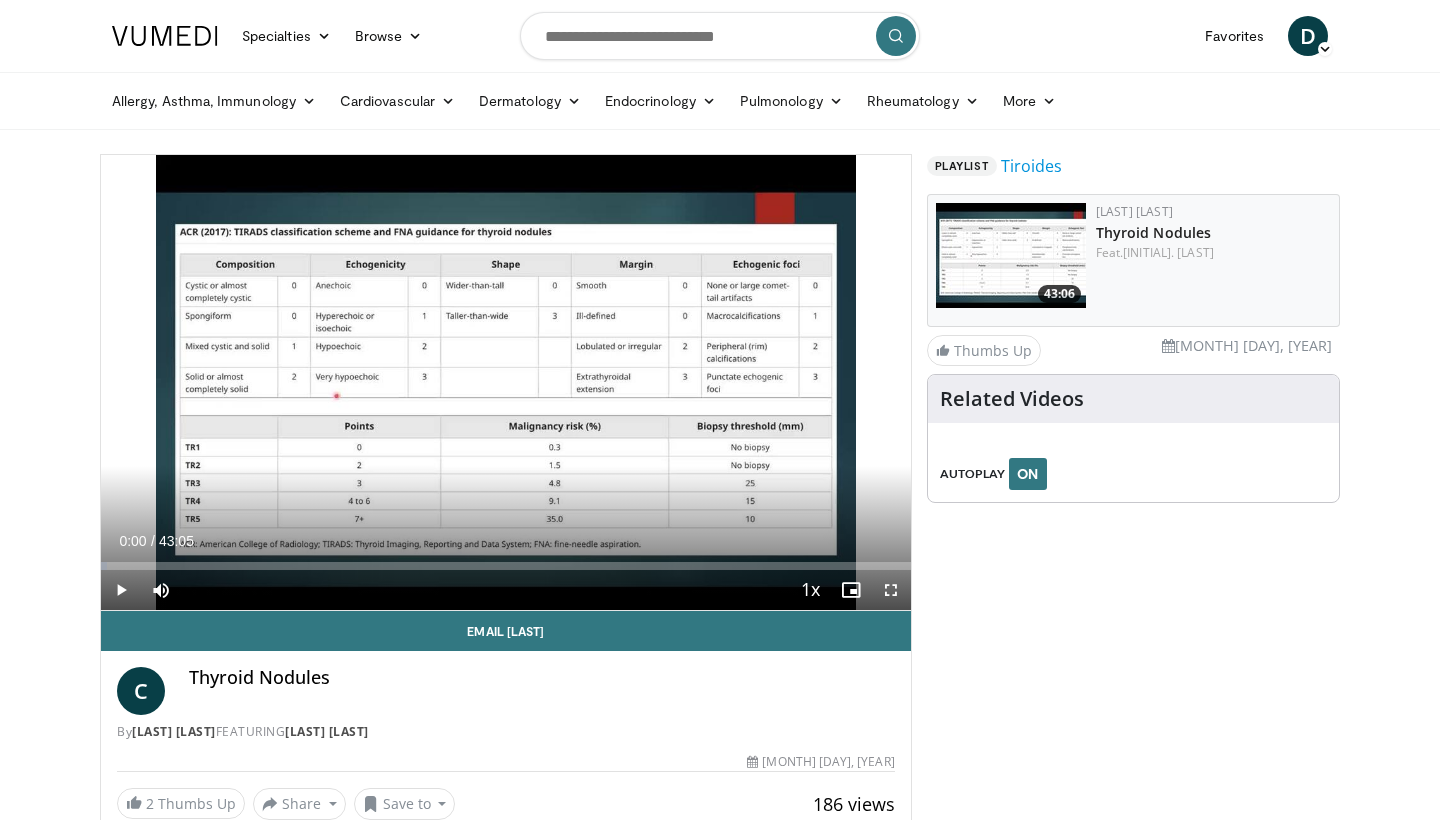 click at bounding box center [121, 590] 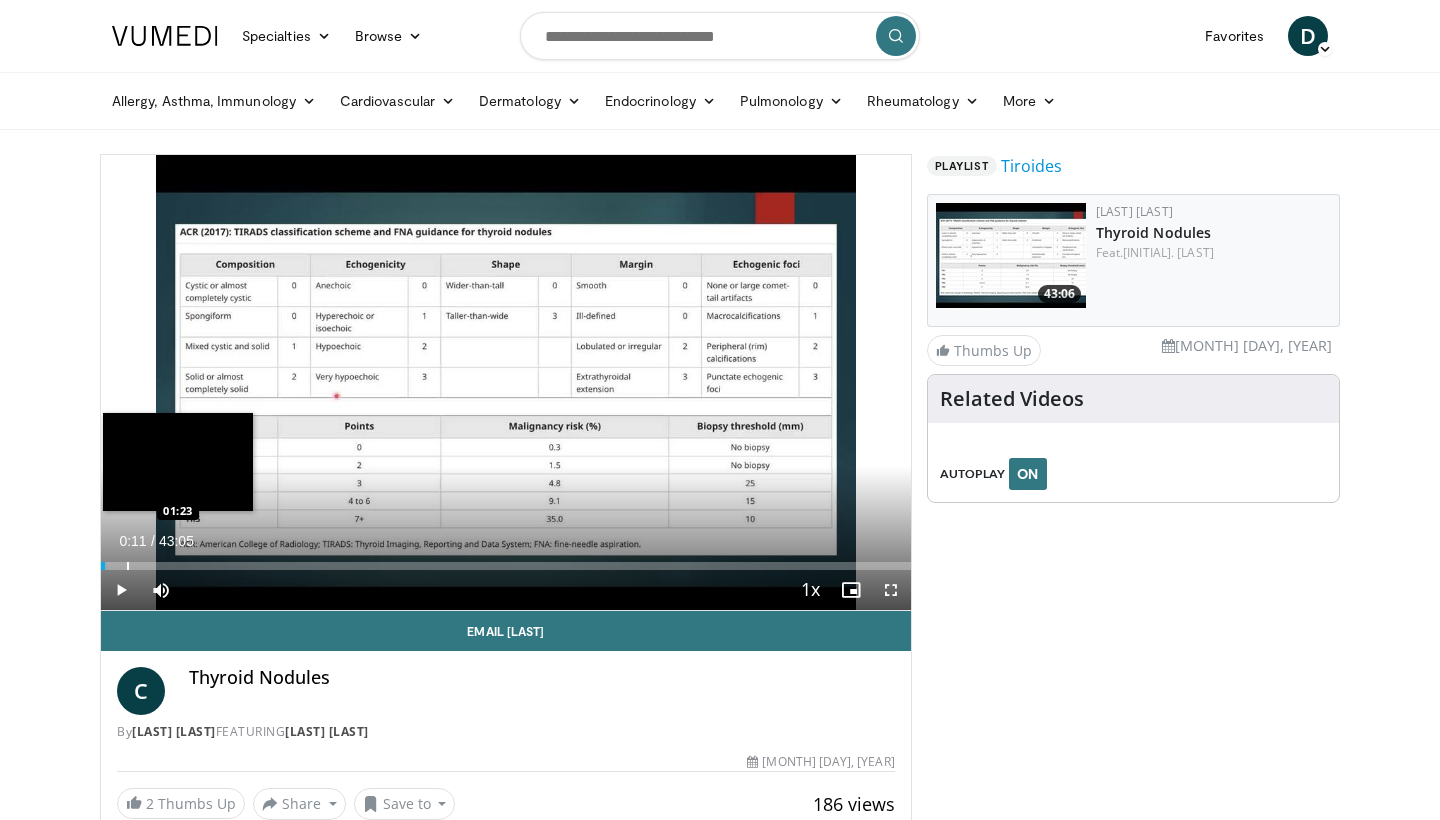 click at bounding box center (128, 566) 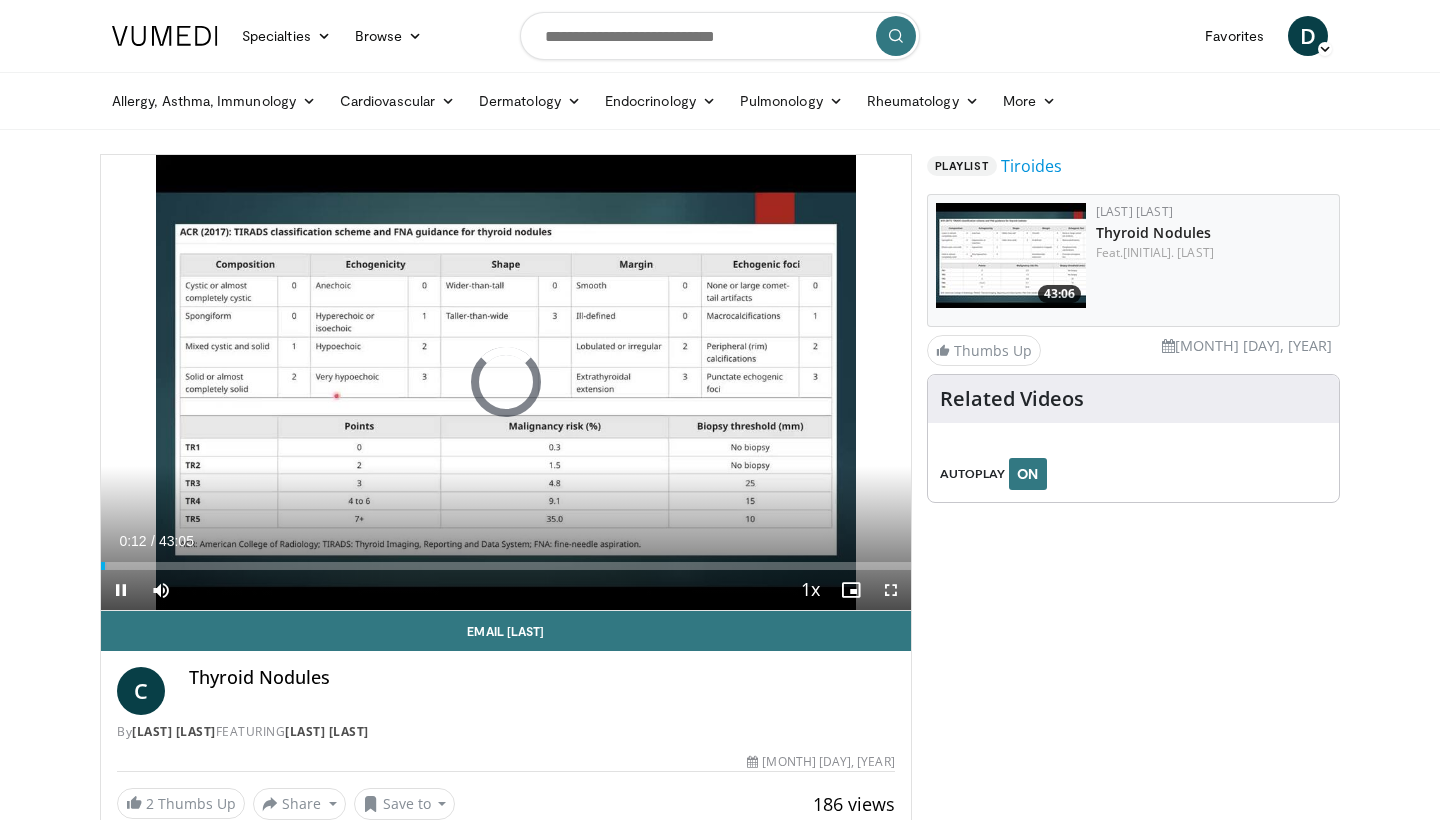 click at bounding box center [121, 590] 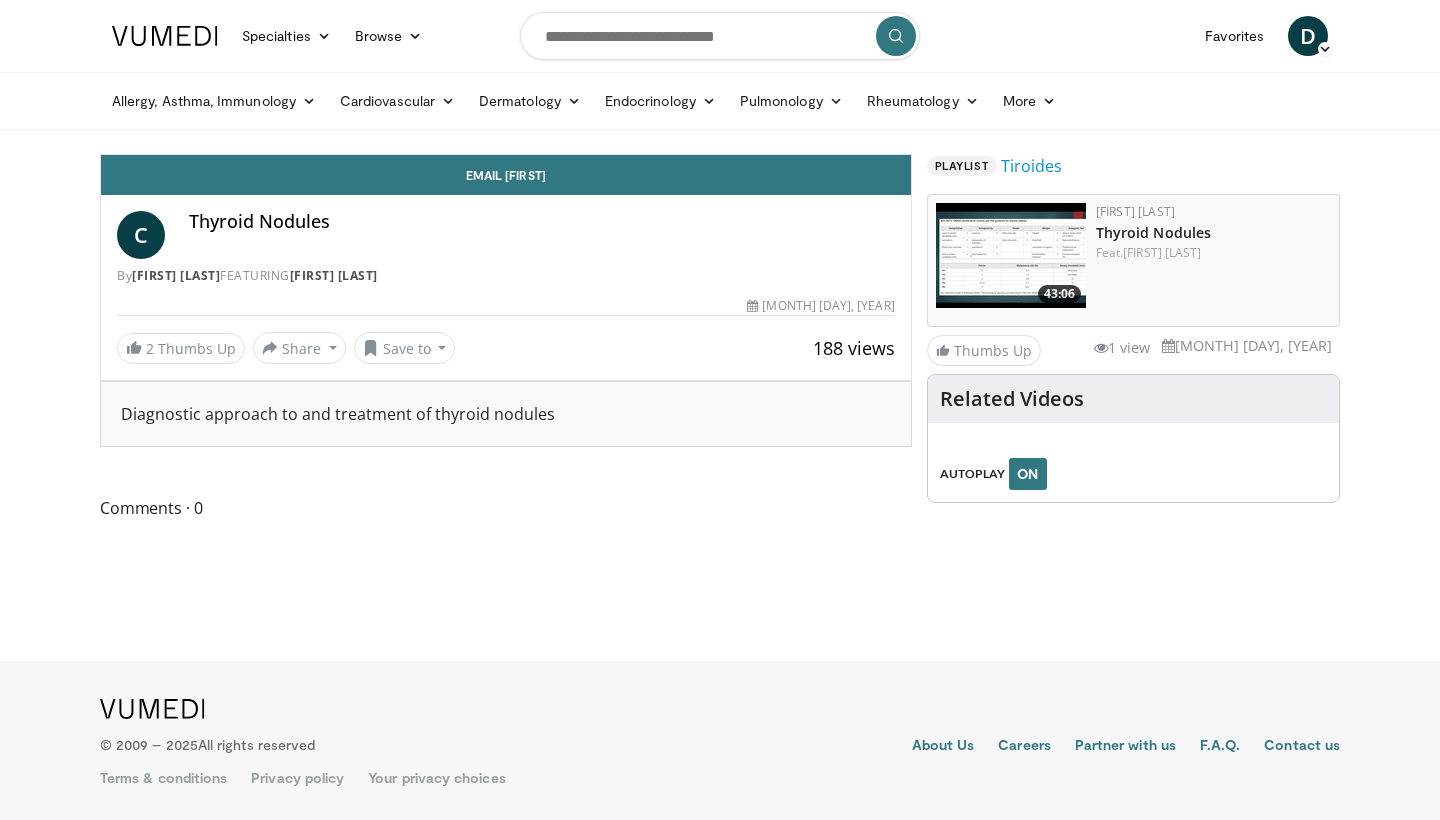 scroll, scrollTop: 0, scrollLeft: 0, axis: both 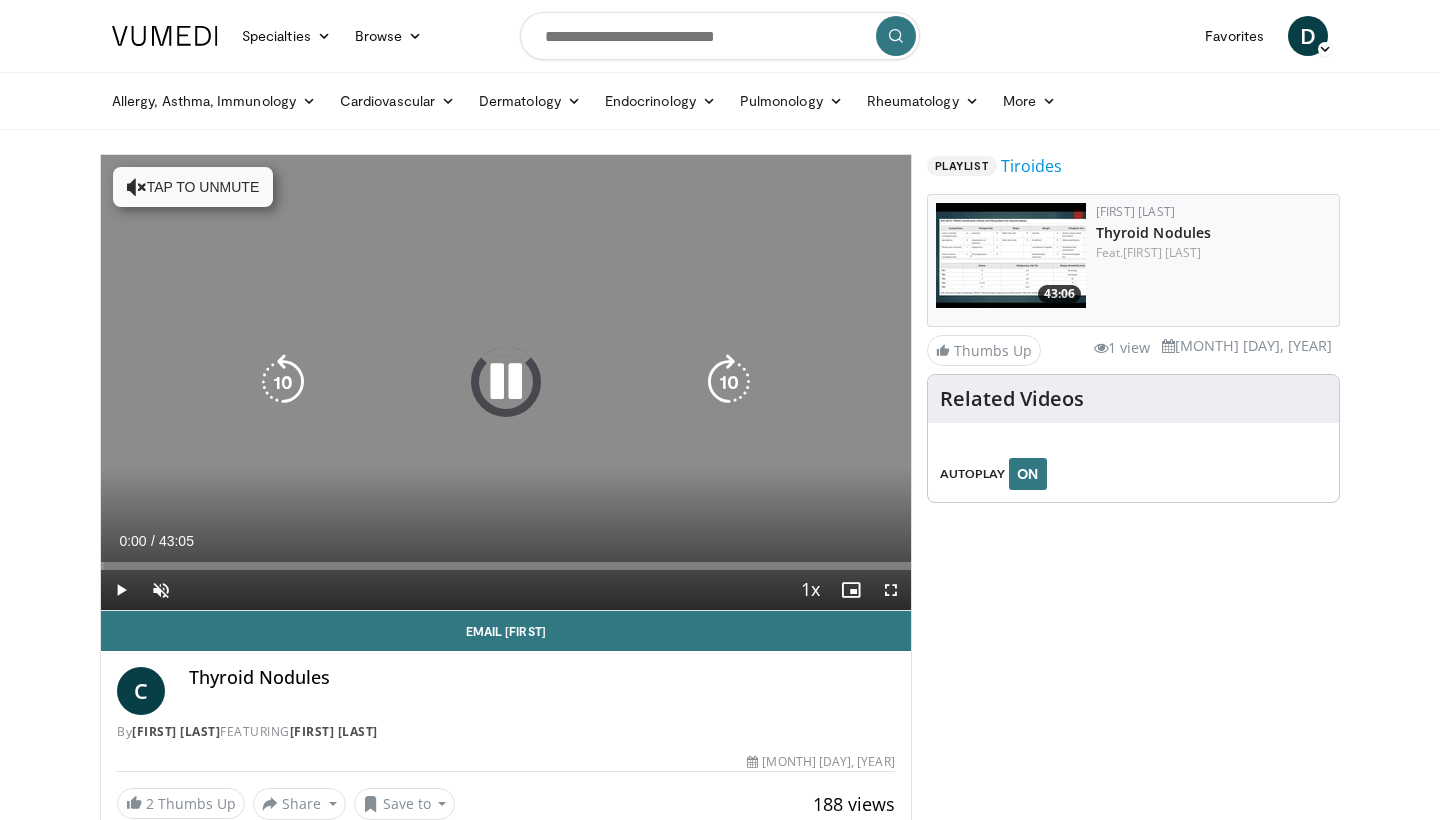 click on "Tap to unmute" at bounding box center (193, 187) 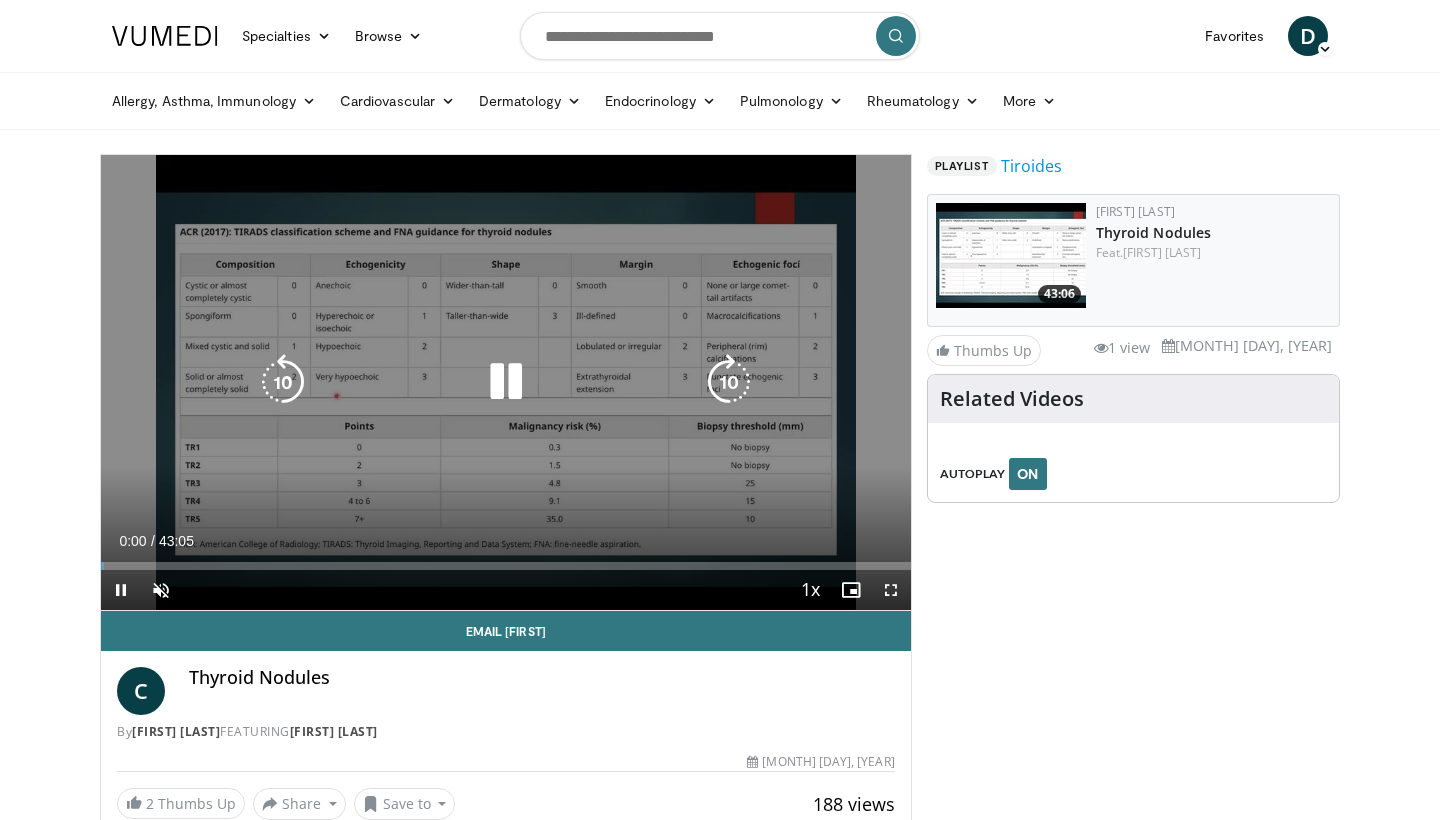 scroll, scrollTop: 0, scrollLeft: 0, axis: both 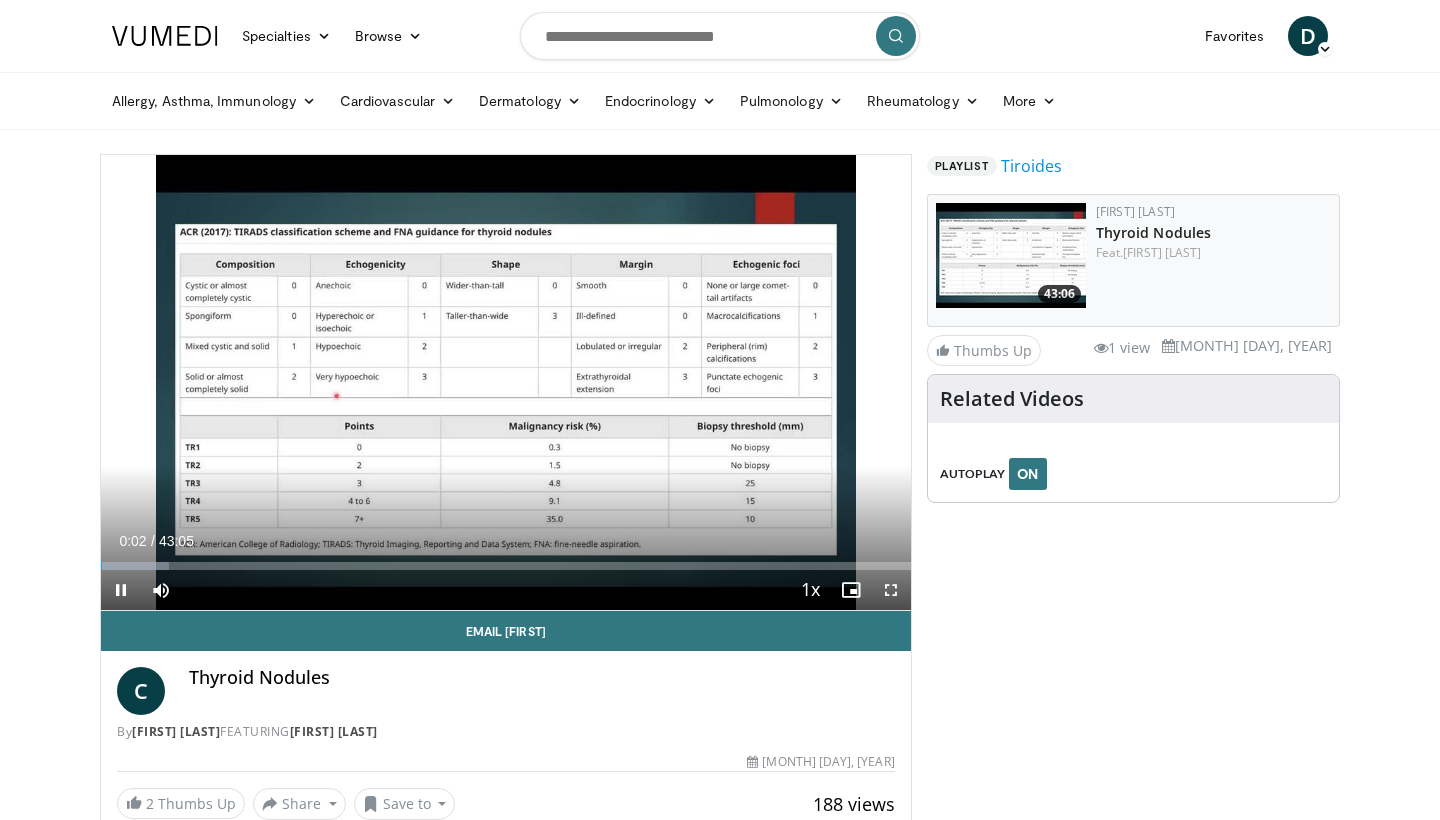 click at bounding box center [121, 590] 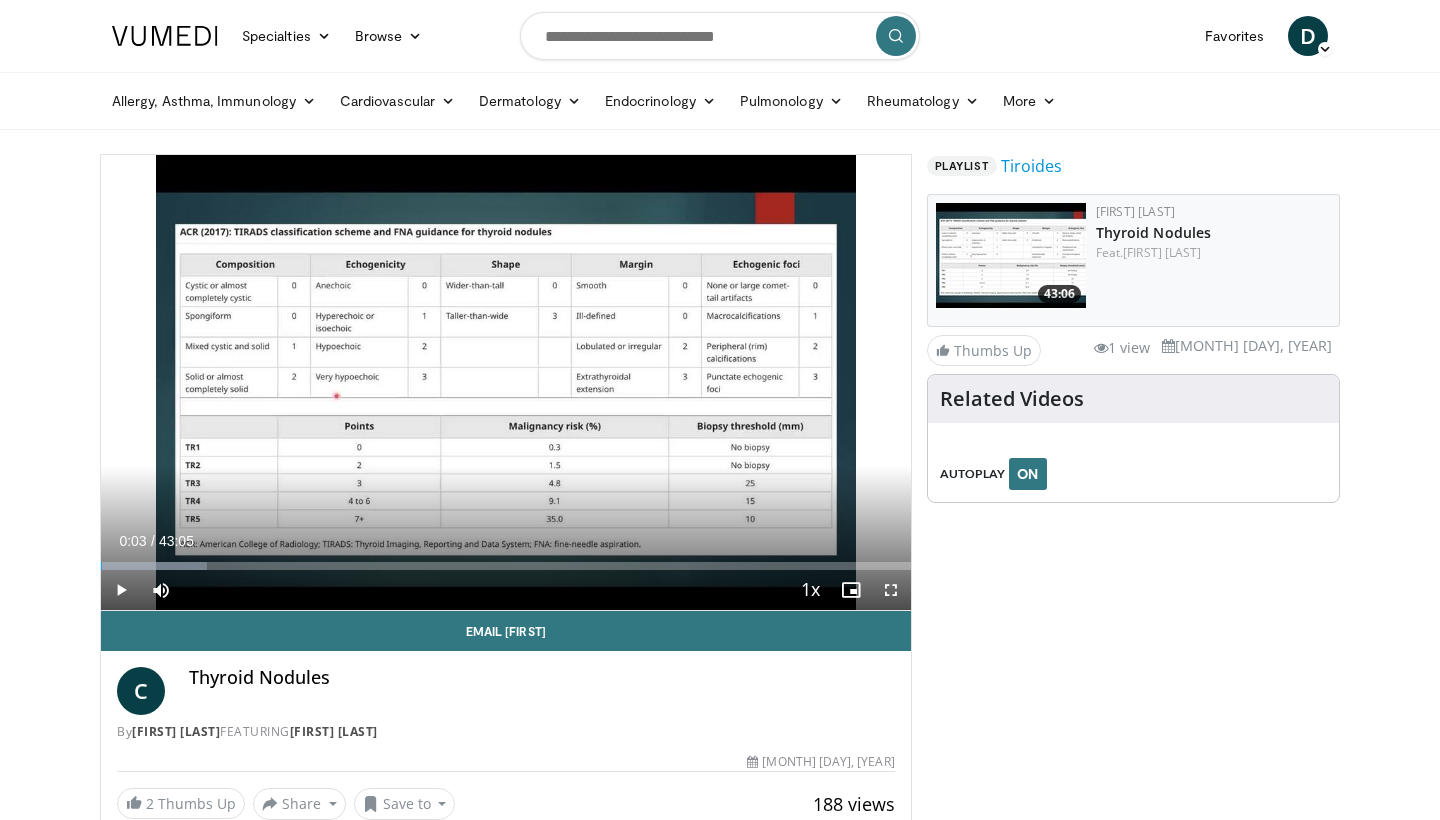 click at bounding box center (121, 590) 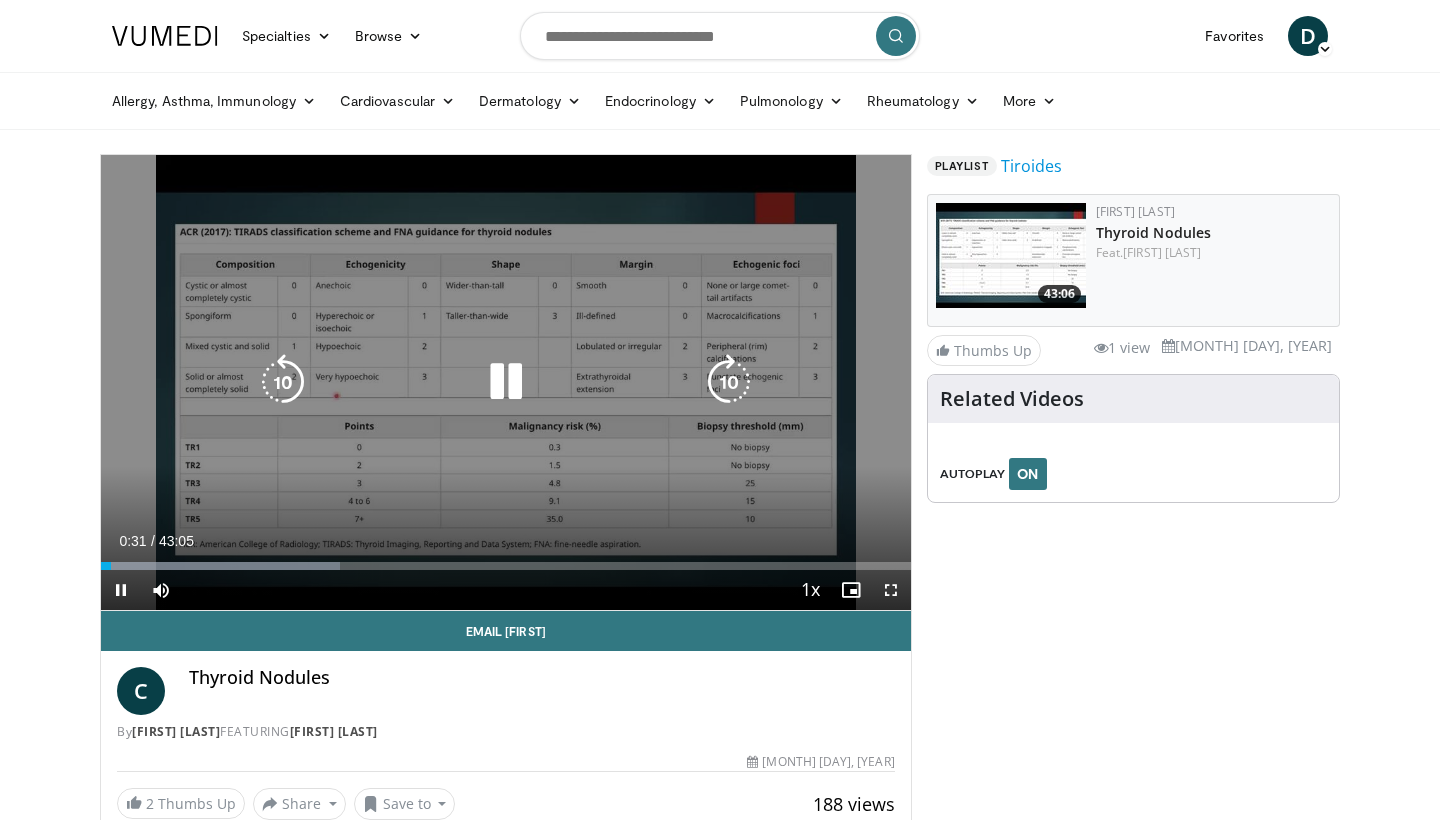 click at bounding box center [729, 382] 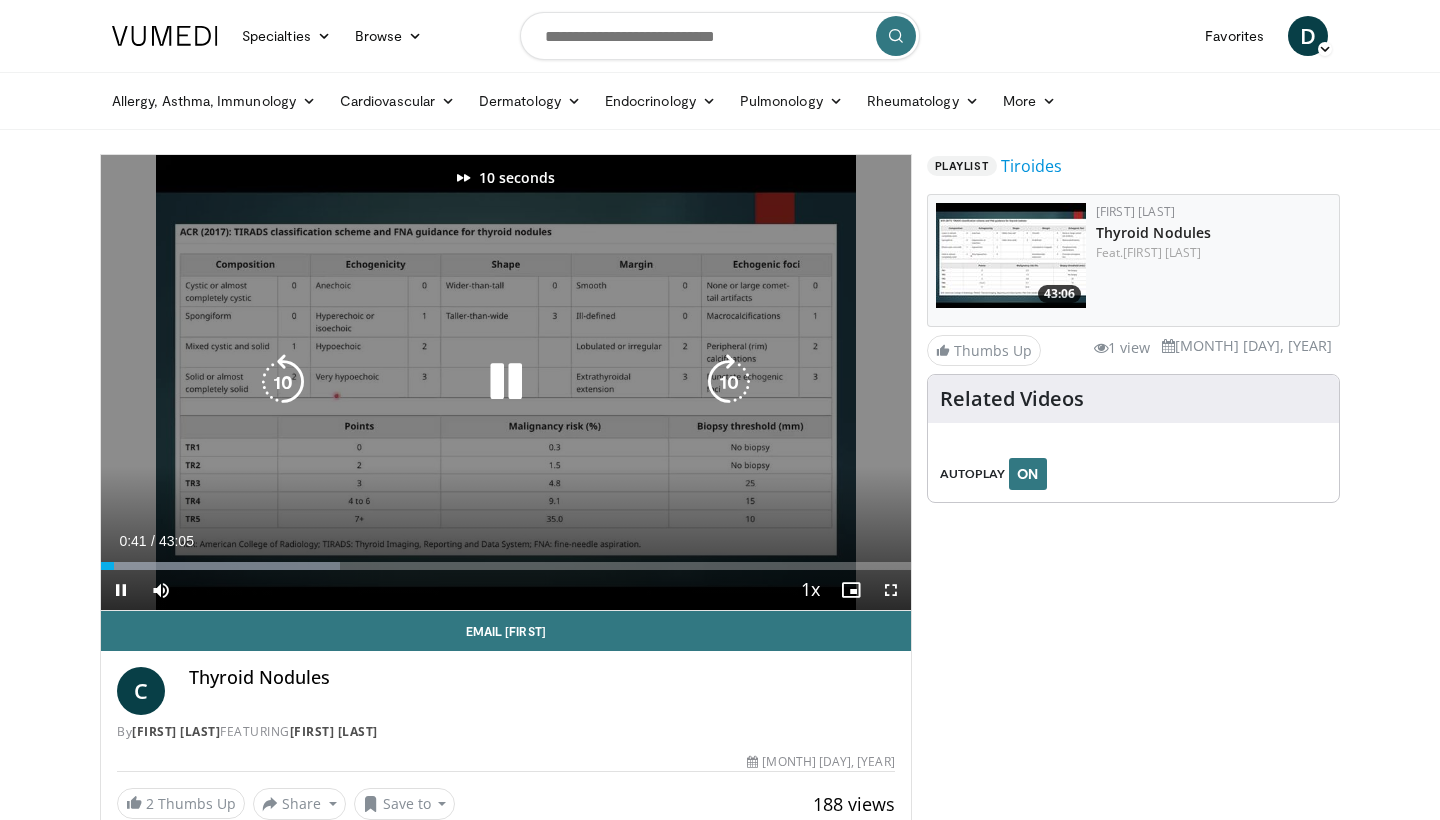 click at bounding box center (729, 382) 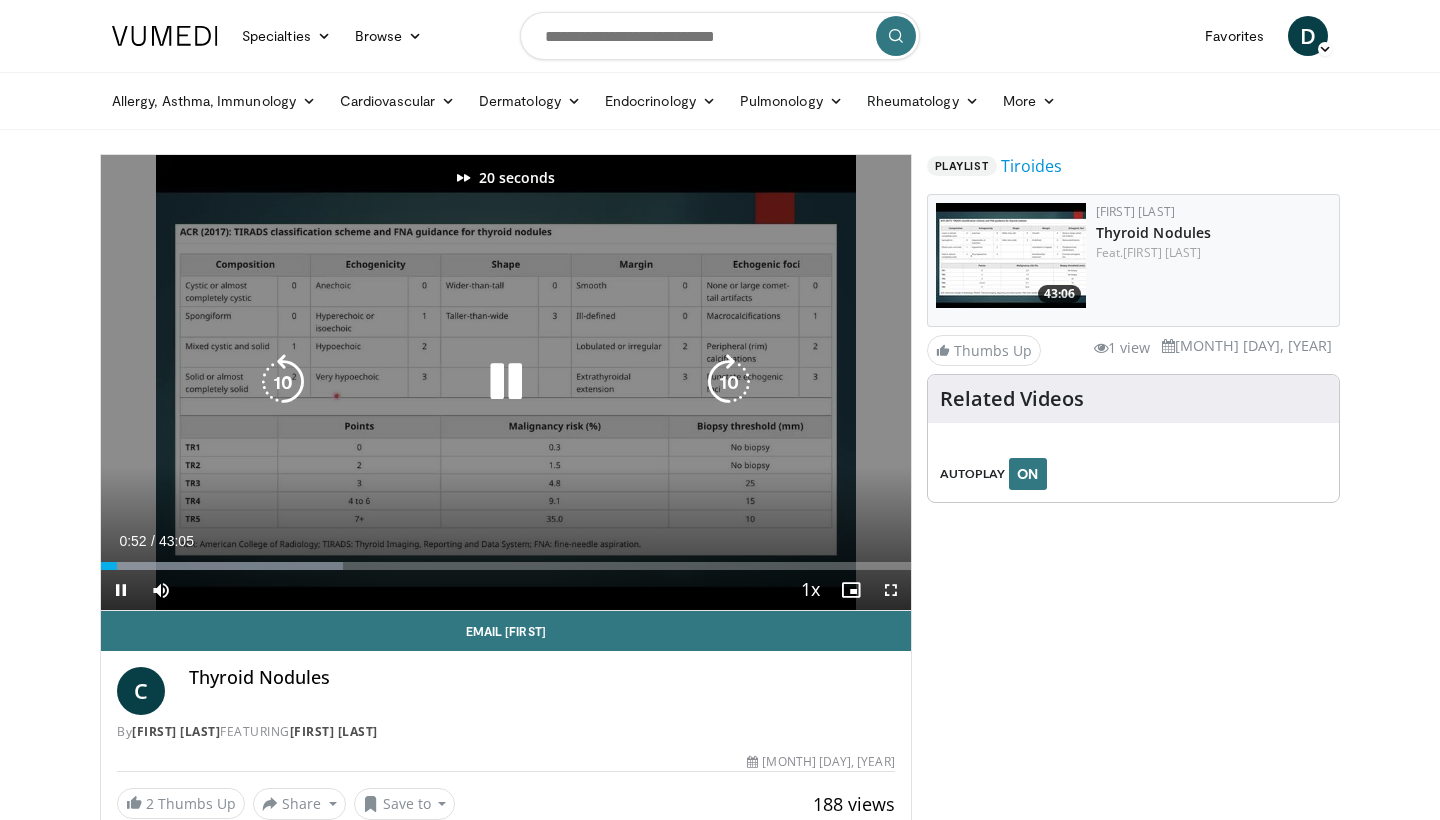 click at bounding box center [729, 382] 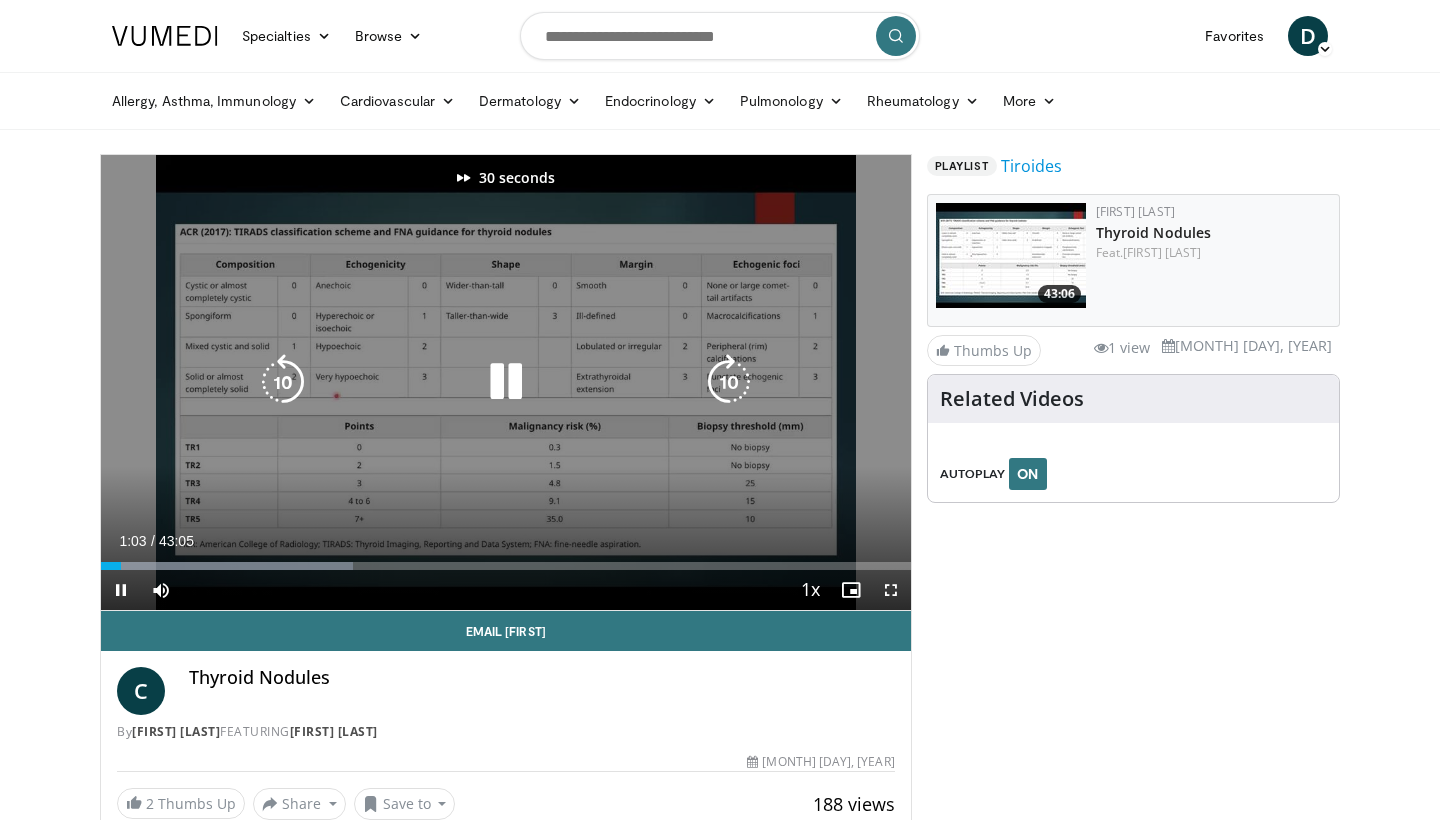 click at bounding box center (729, 382) 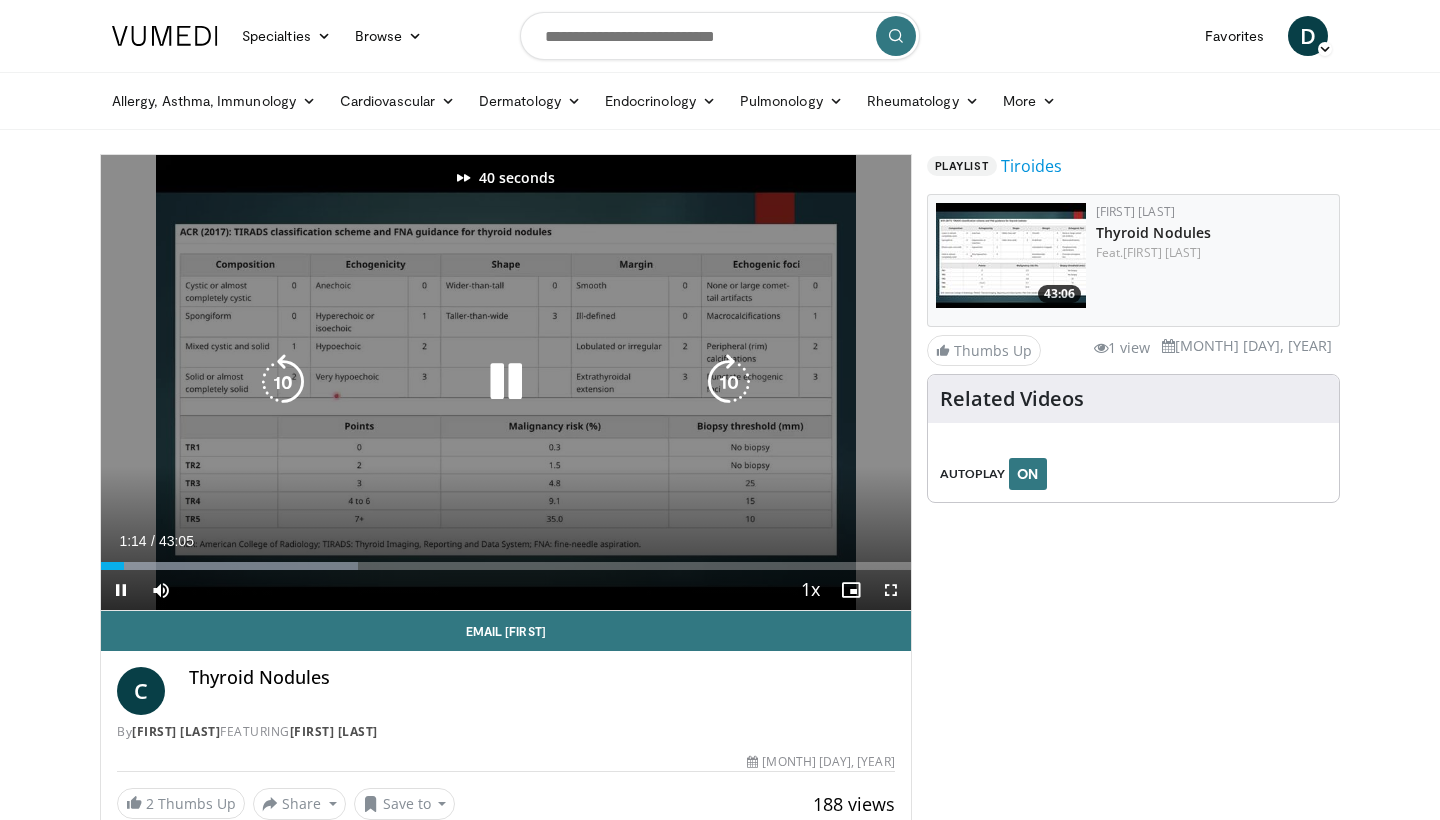 click at bounding box center [729, 382] 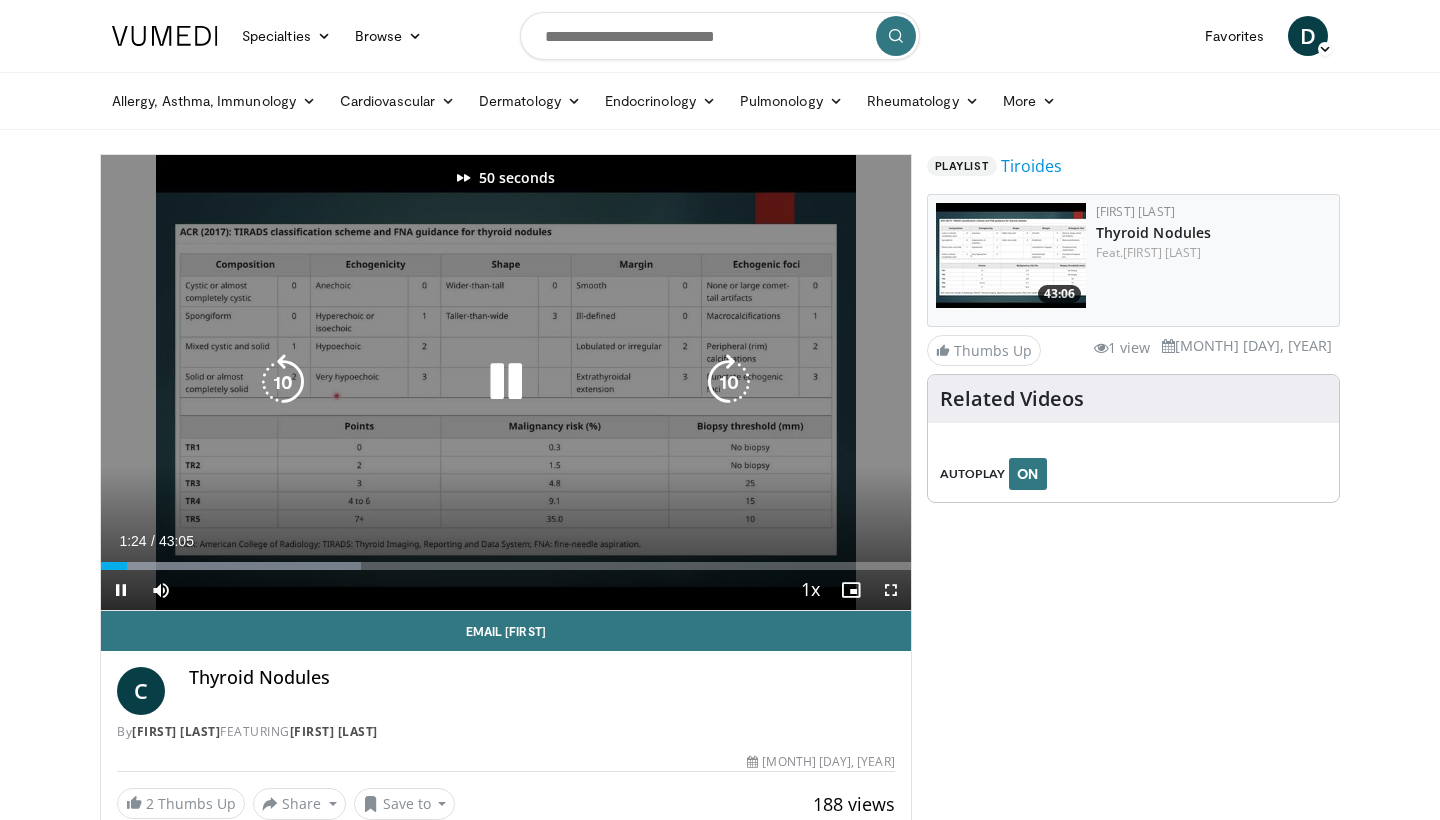 click at bounding box center [729, 382] 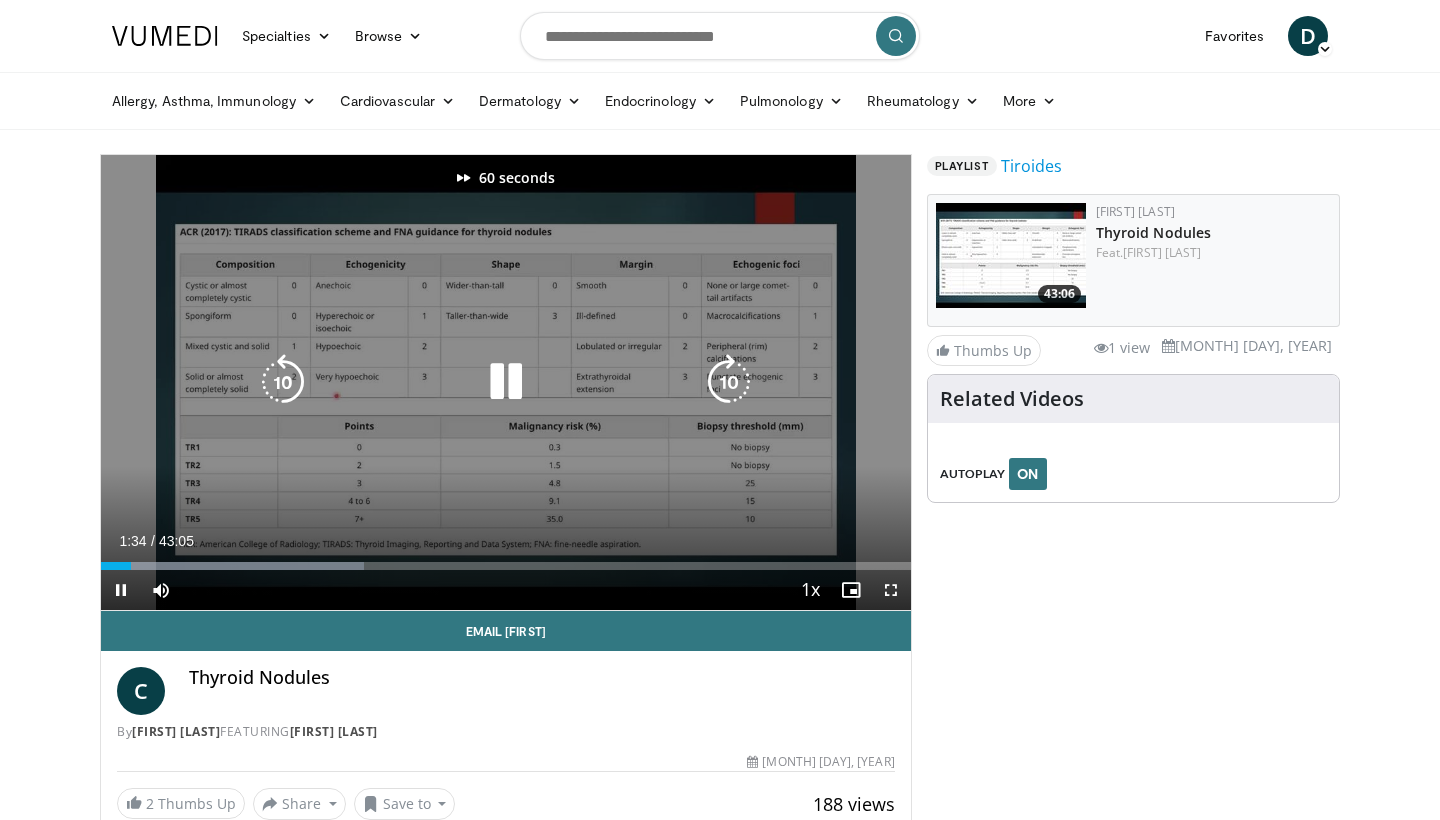click at bounding box center (729, 382) 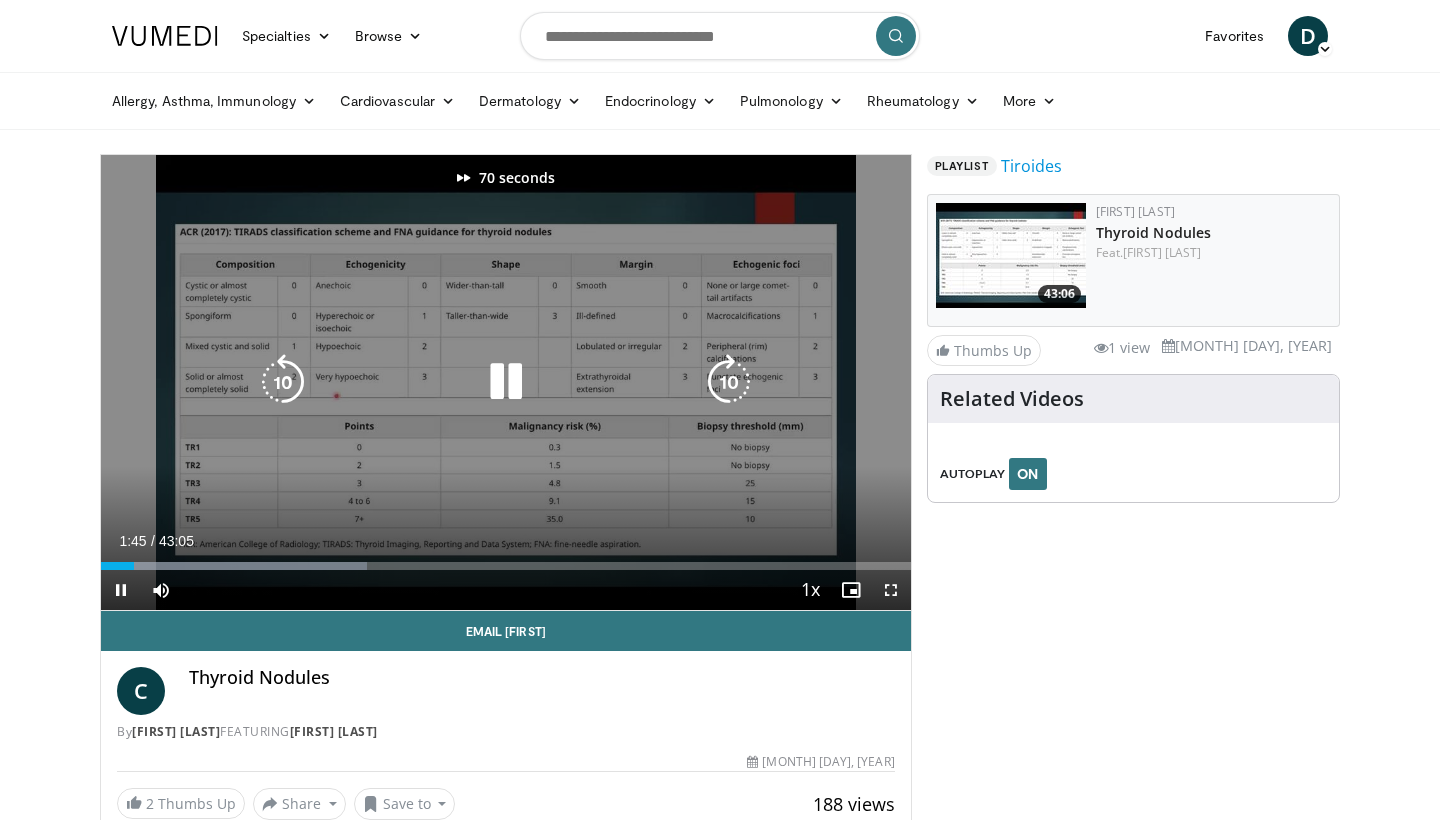 click at bounding box center [729, 382] 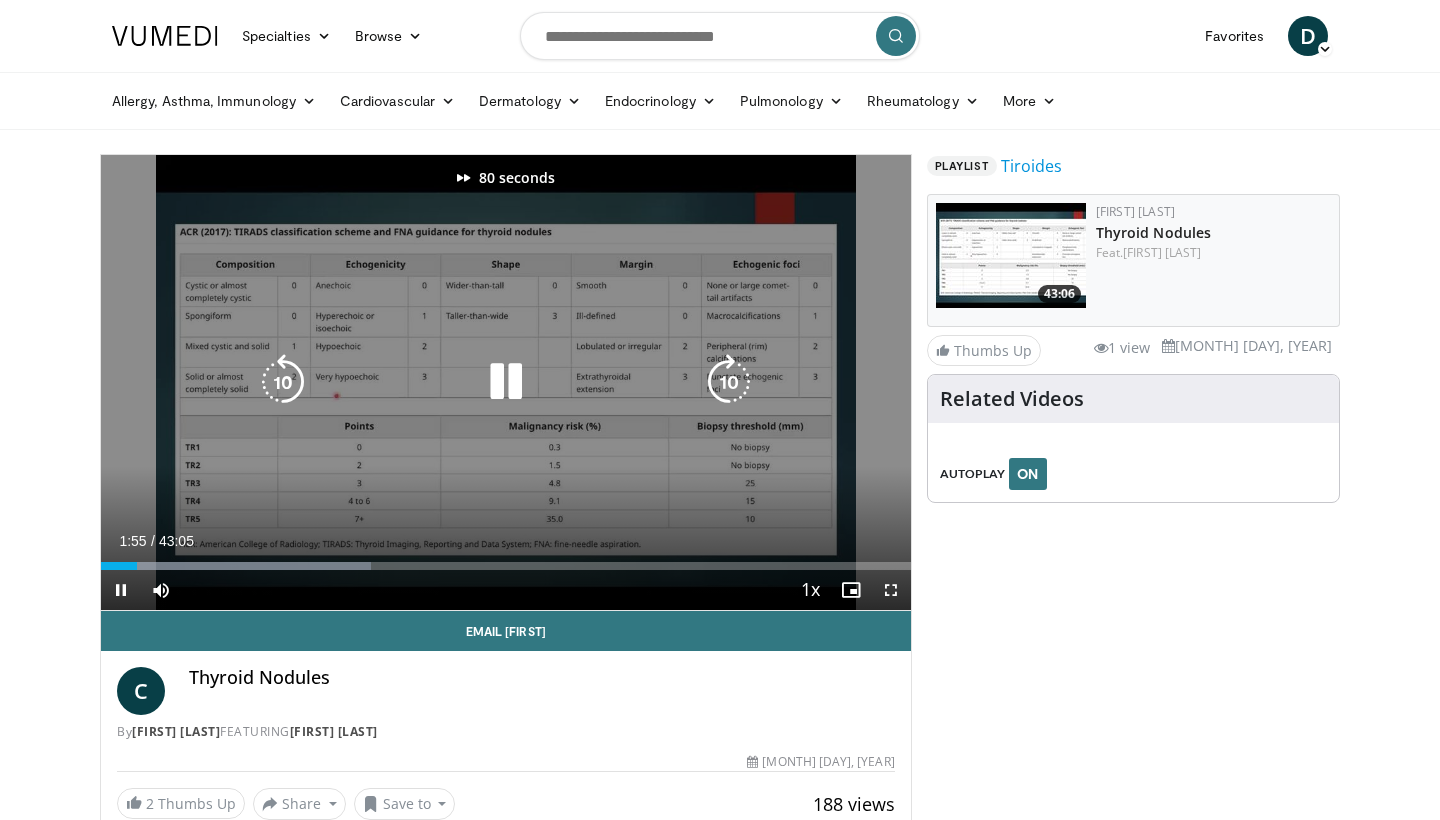 click at bounding box center (729, 382) 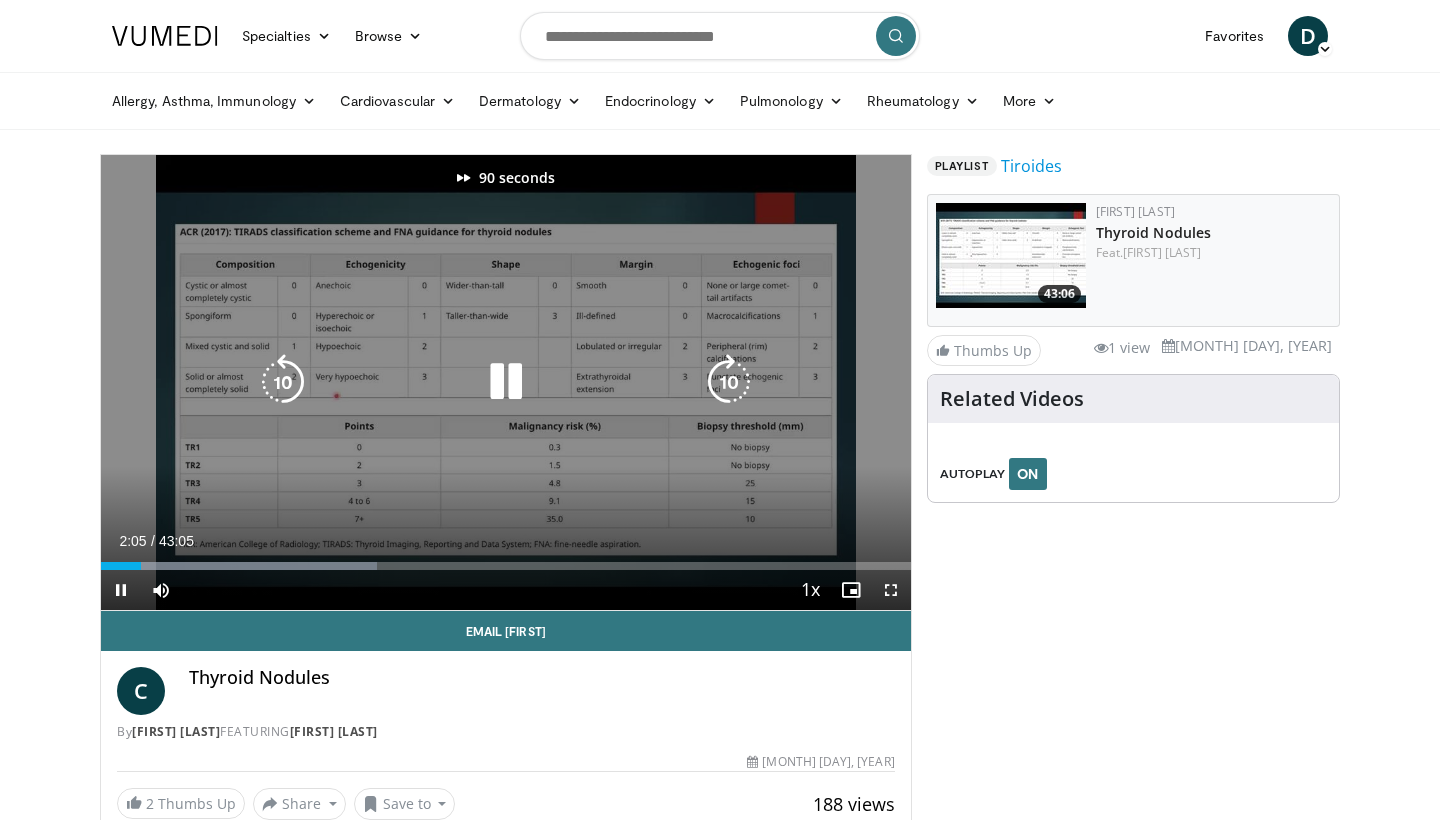 click at bounding box center (729, 382) 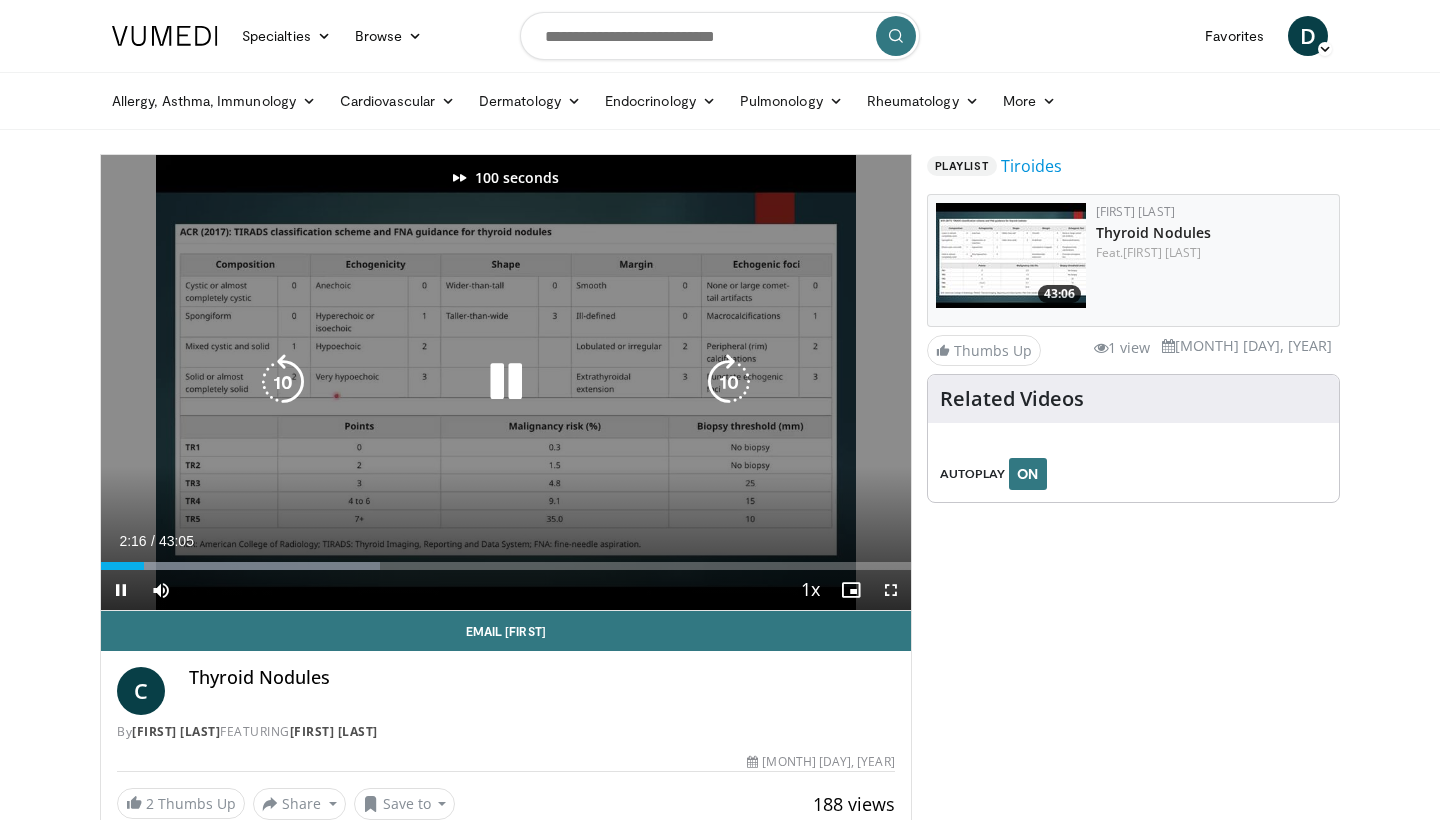 click at bounding box center [729, 382] 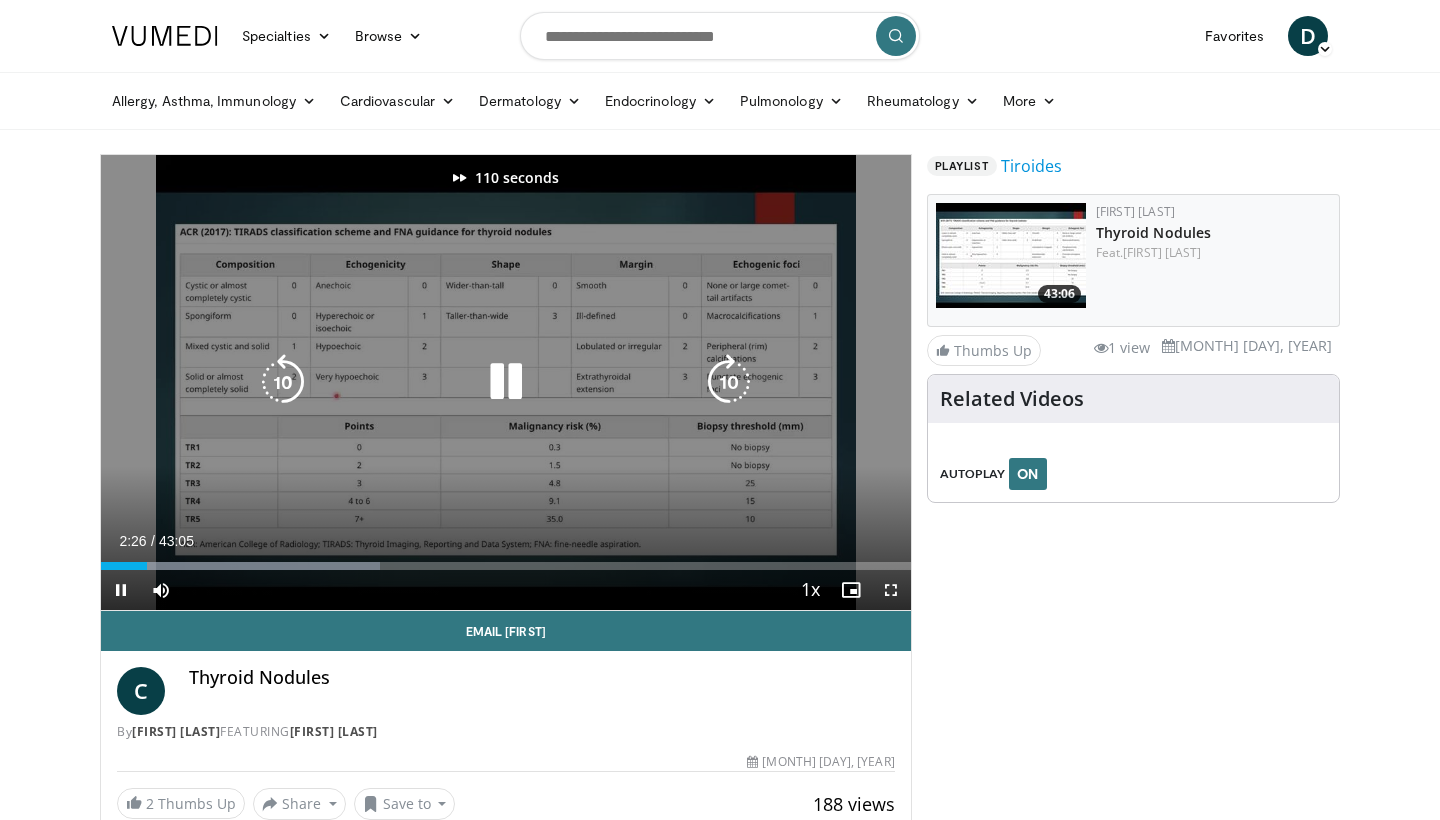 click at bounding box center (729, 382) 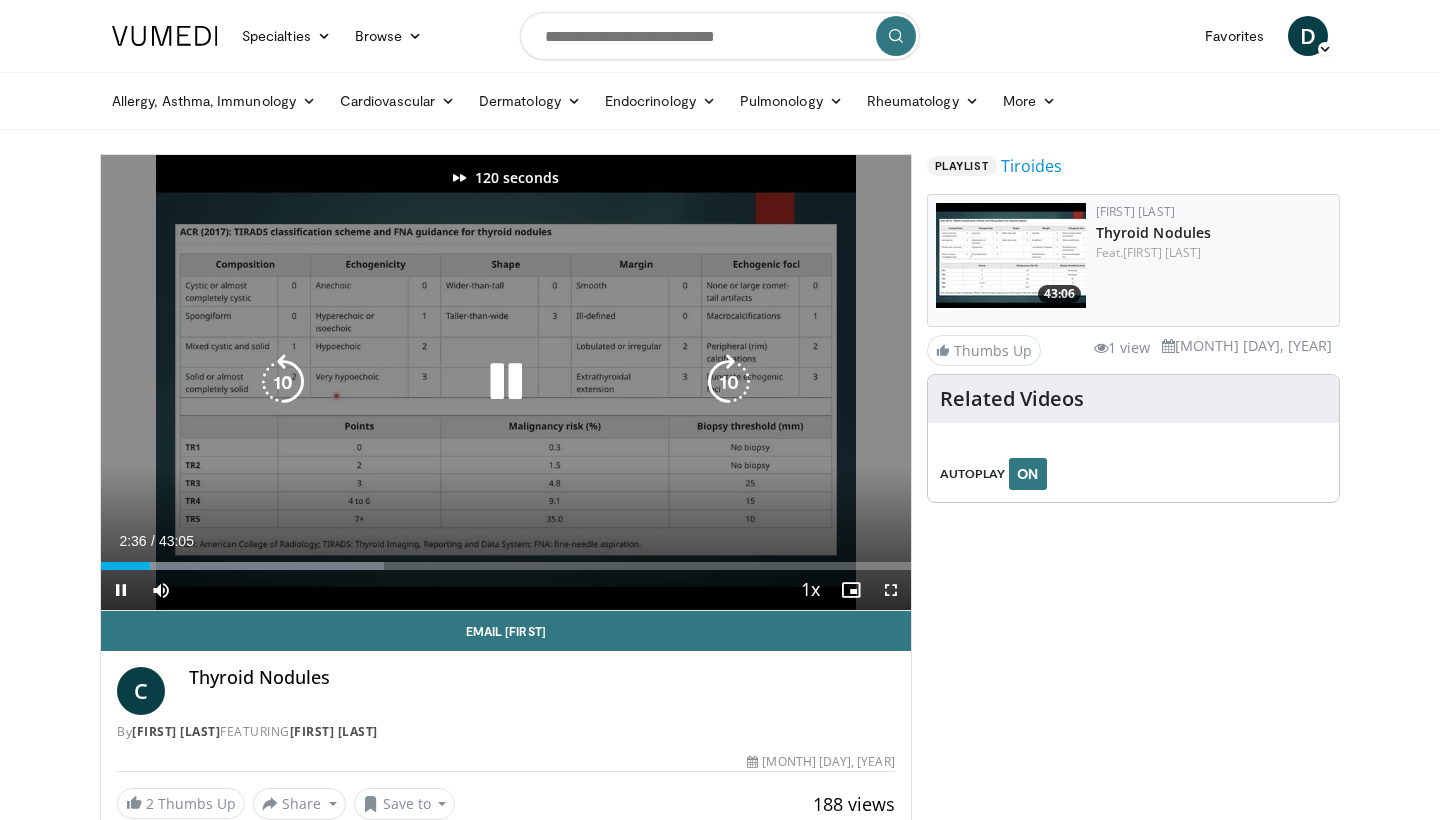click at bounding box center (729, 382) 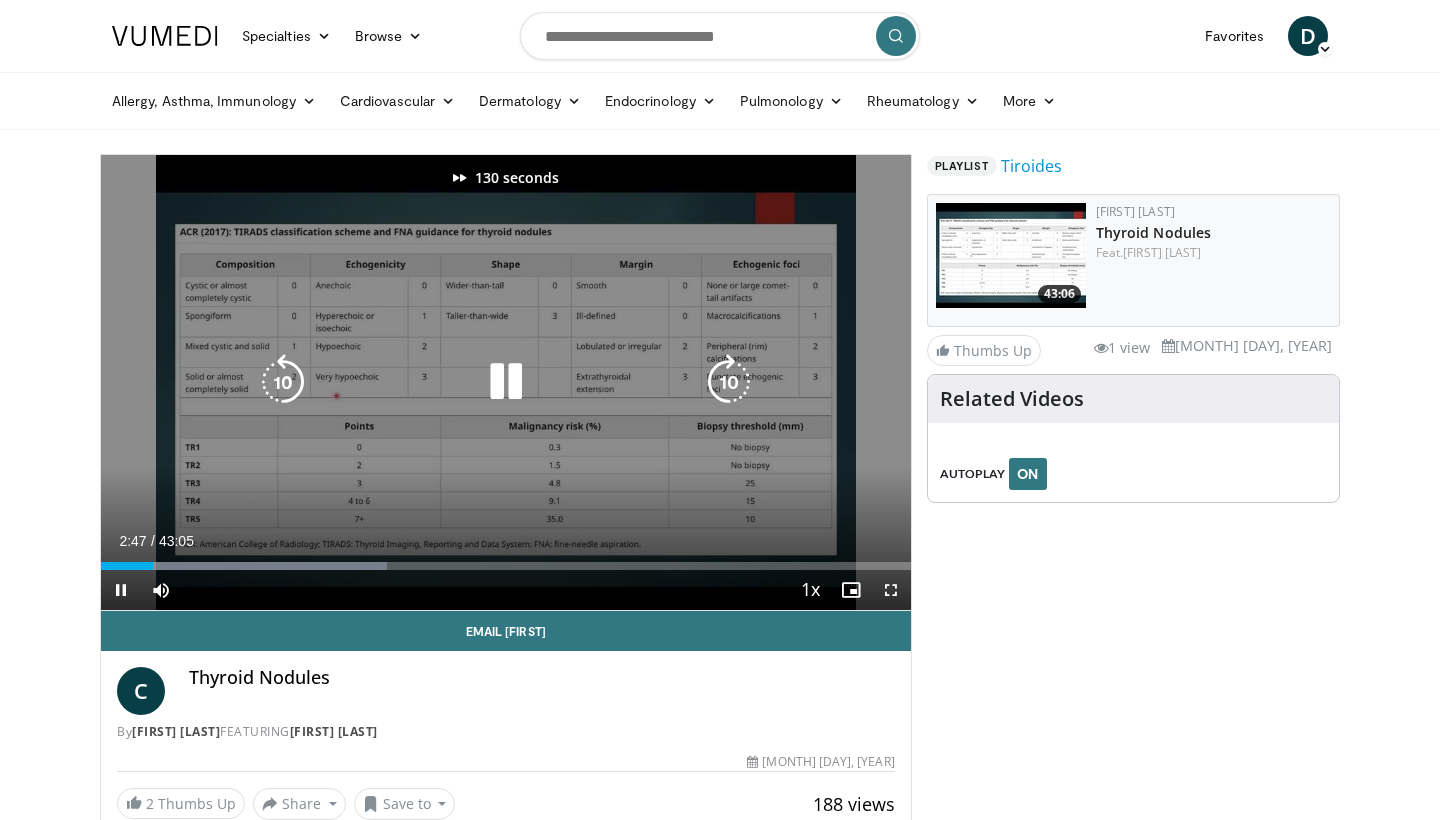 click at bounding box center (729, 382) 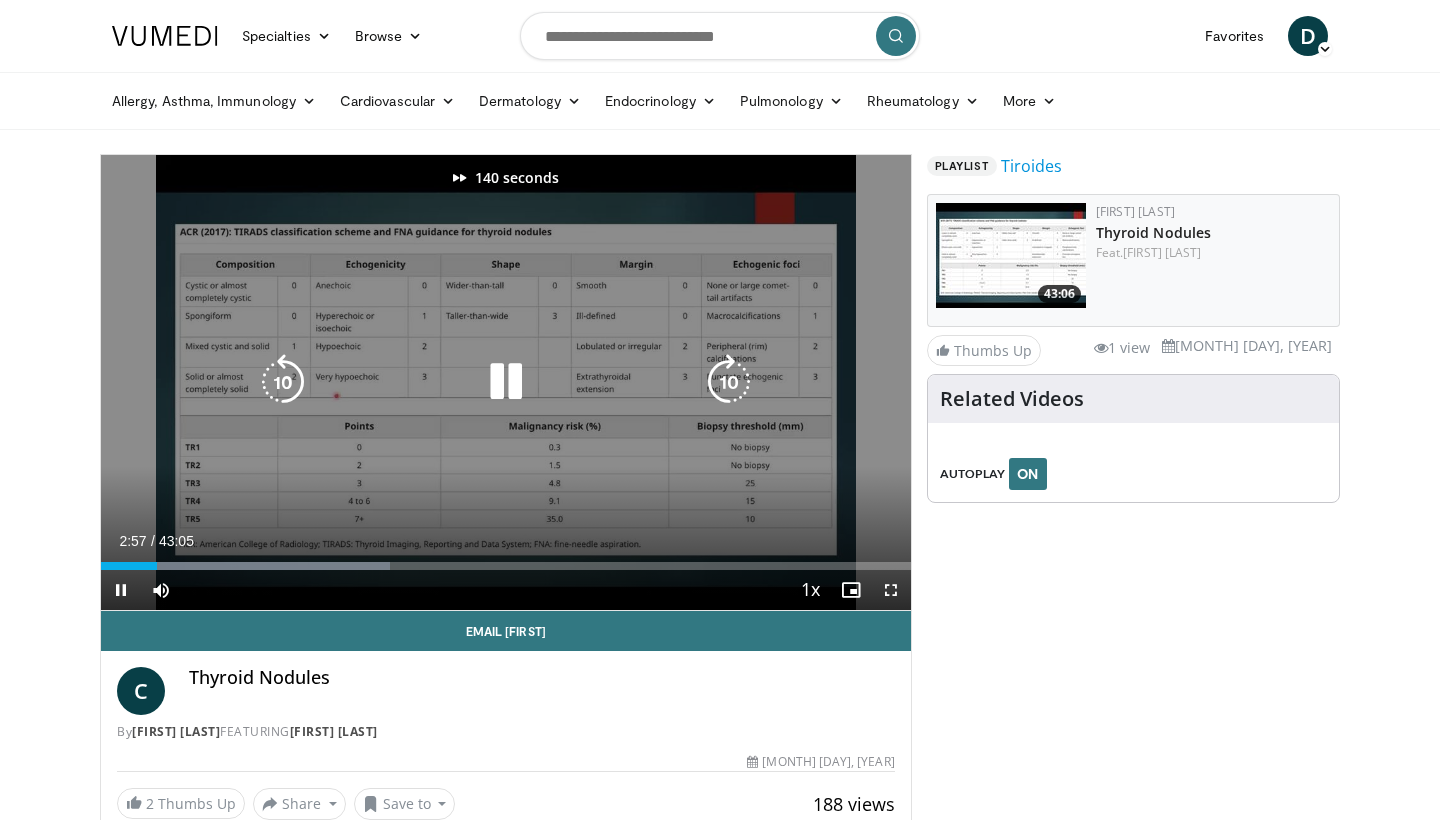 click at bounding box center (729, 382) 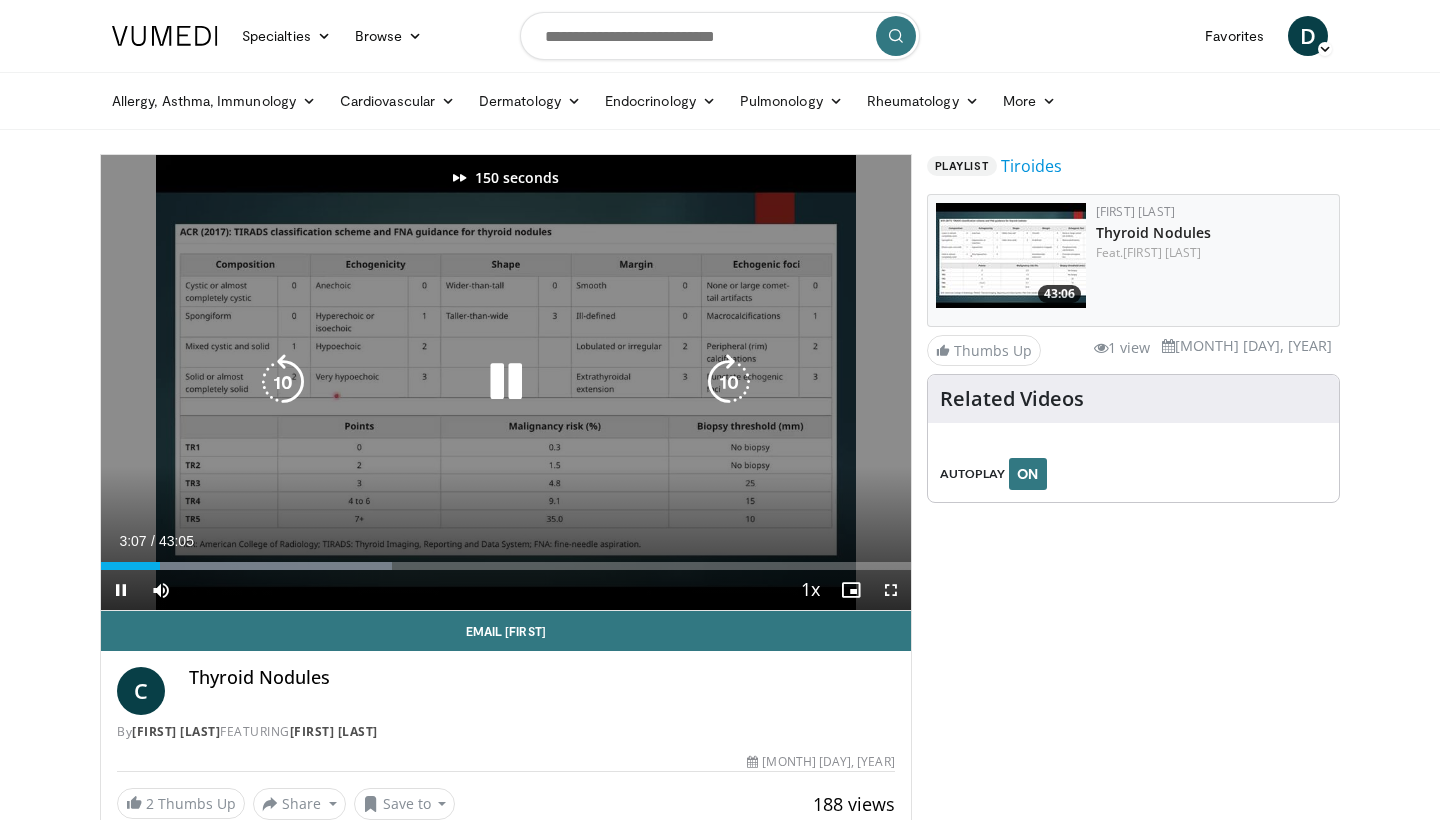 click at bounding box center [729, 382] 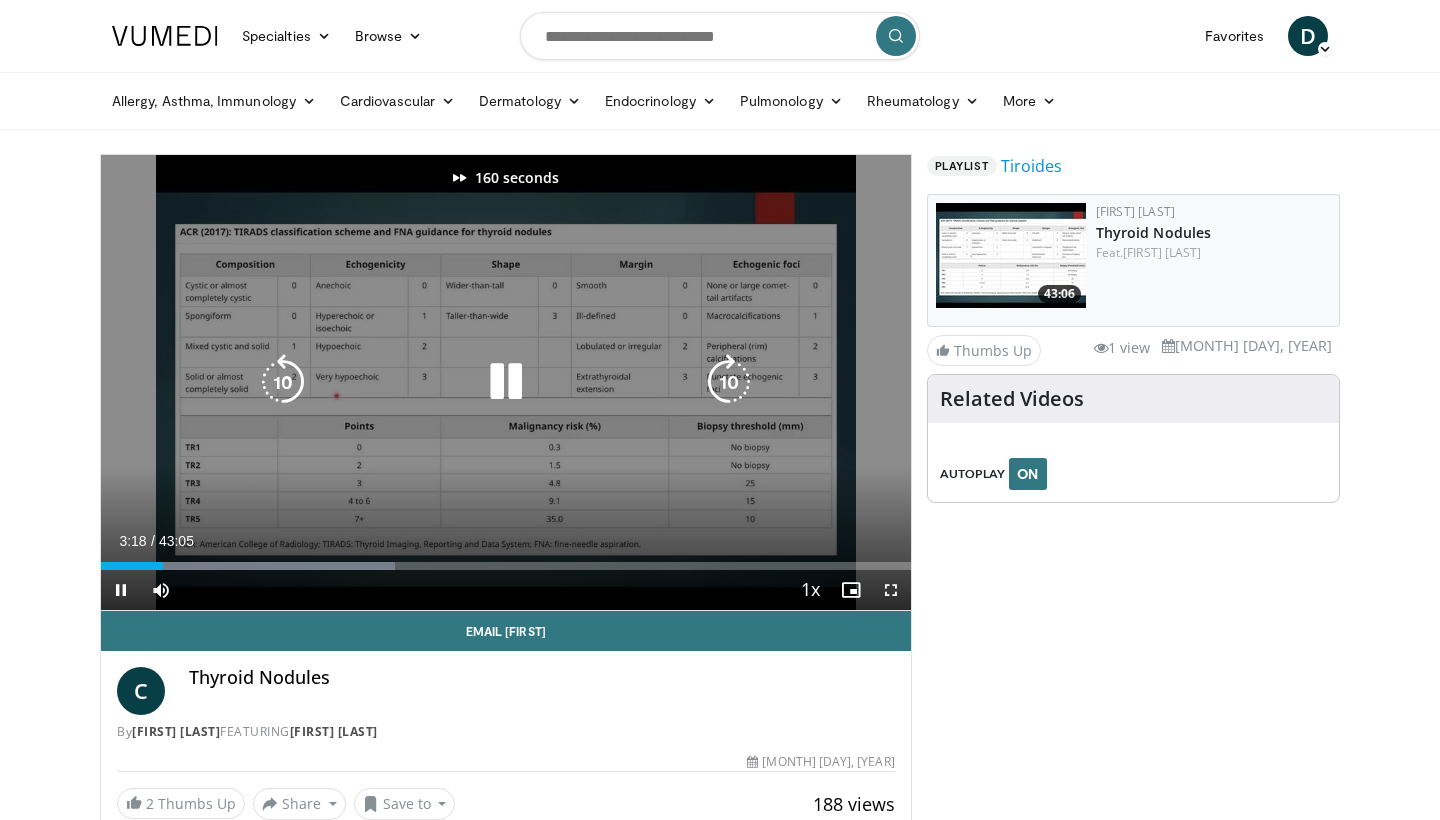 click at bounding box center (729, 382) 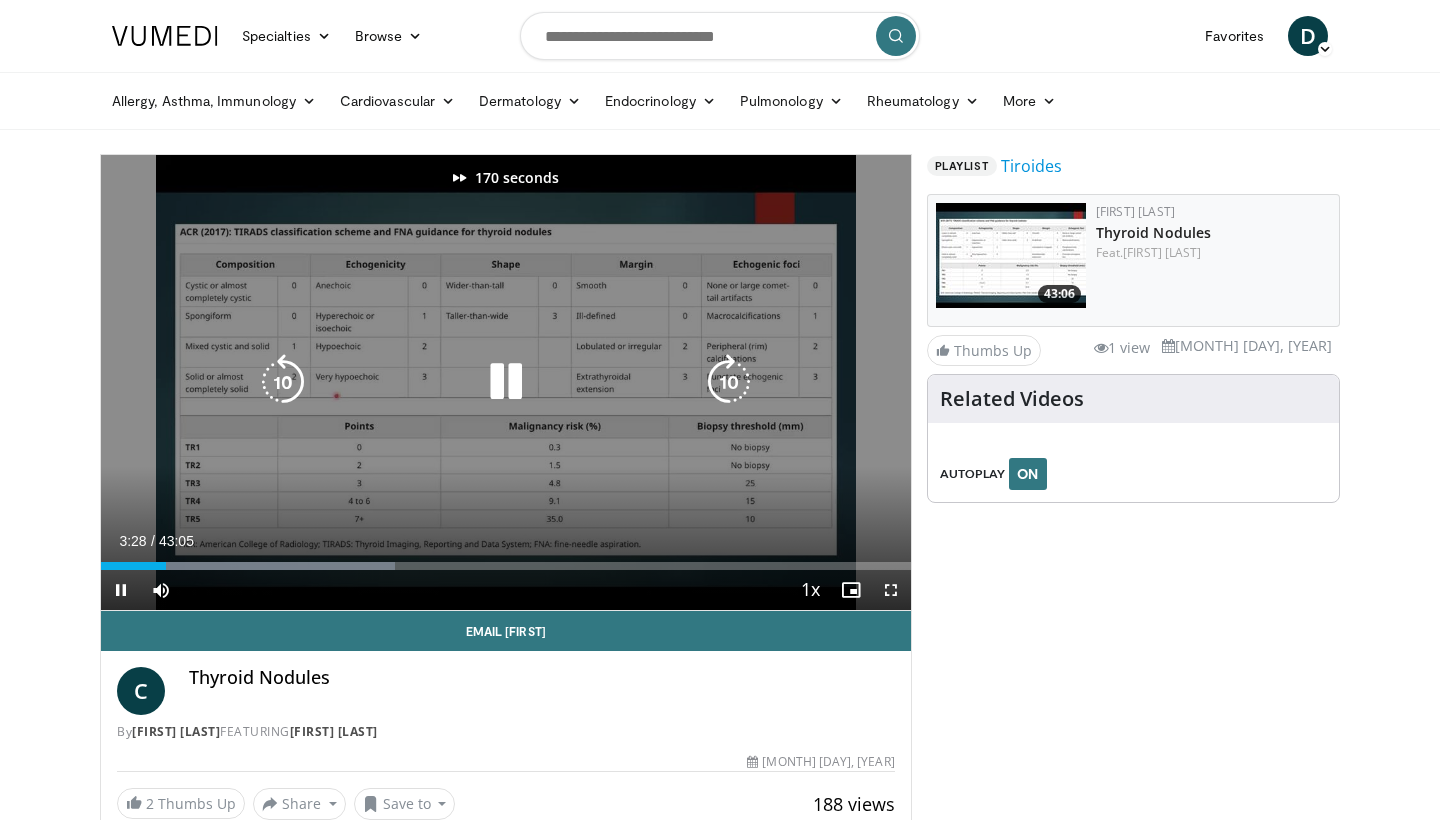 click at bounding box center (729, 382) 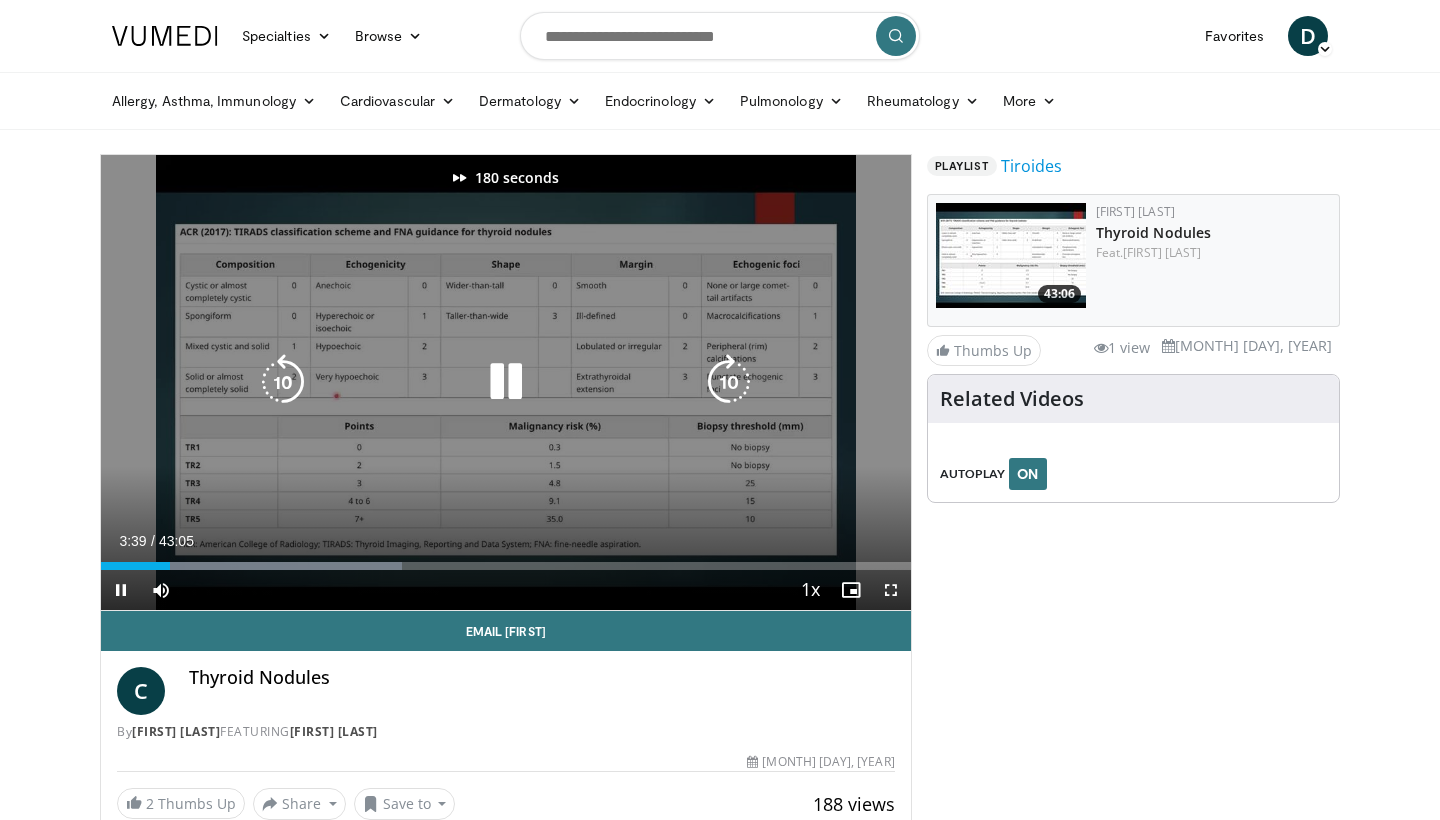 click at bounding box center (729, 382) 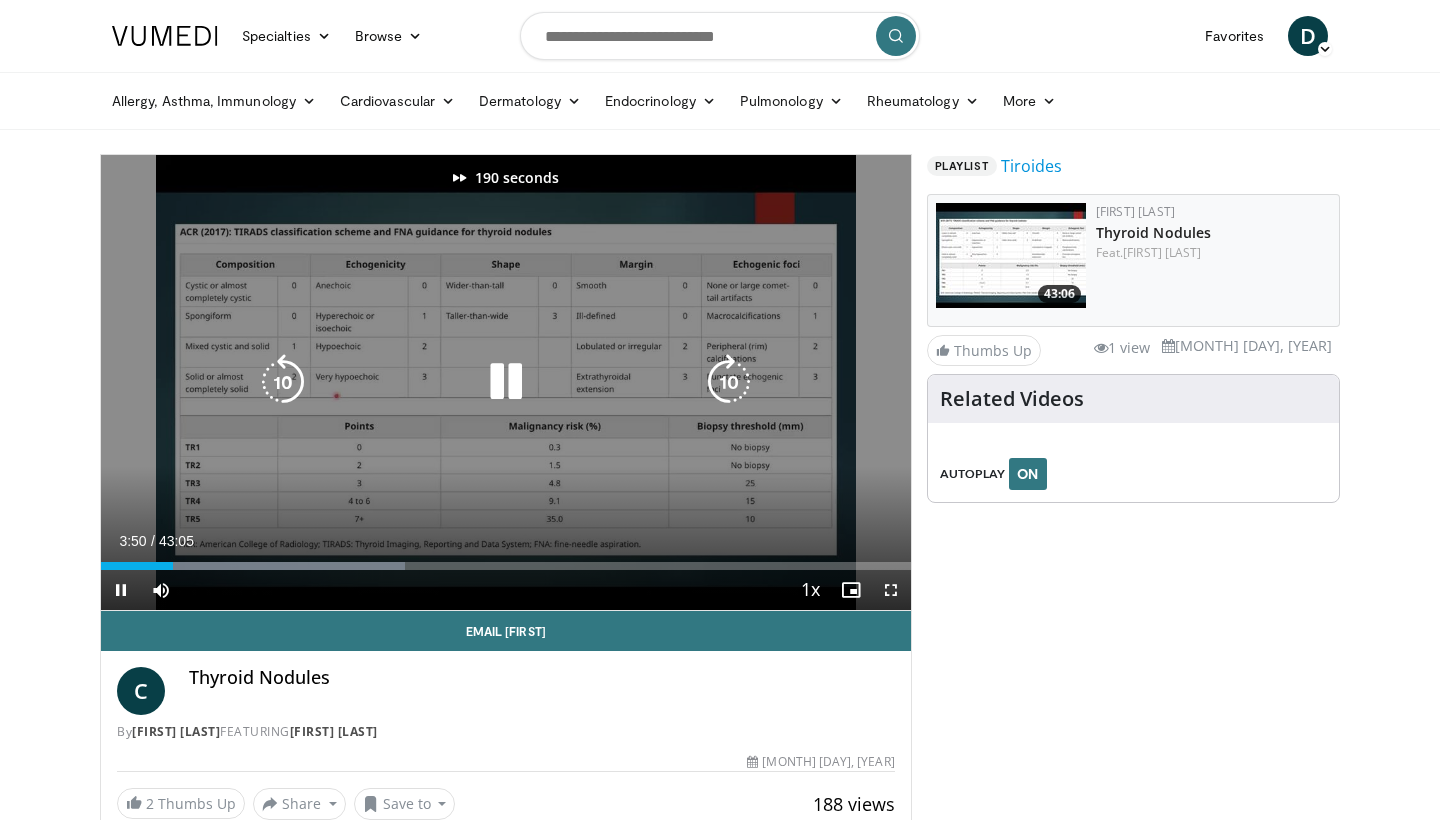 click at bounding box center [729, 382] 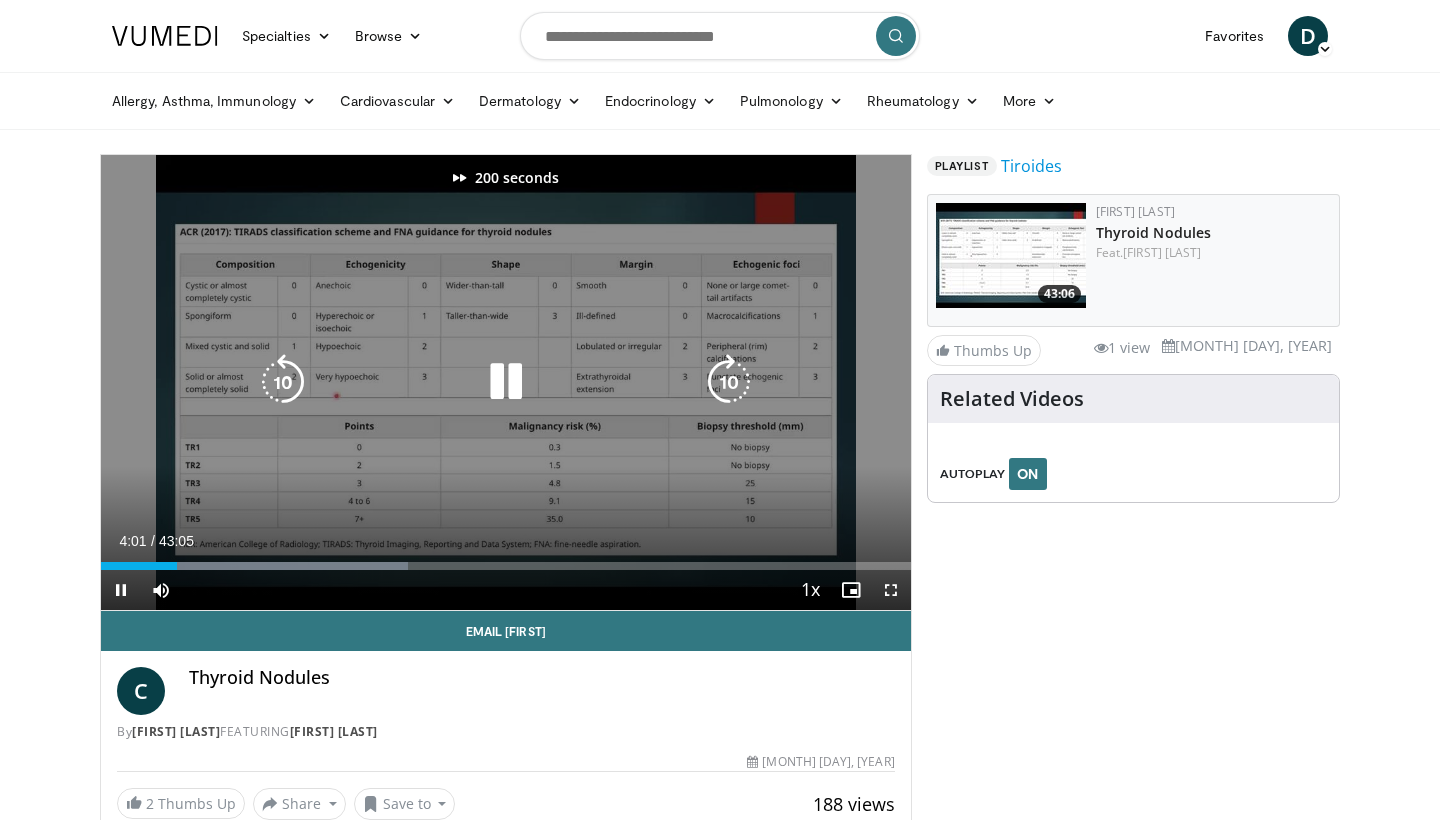 click at bounding box center (729, 382) 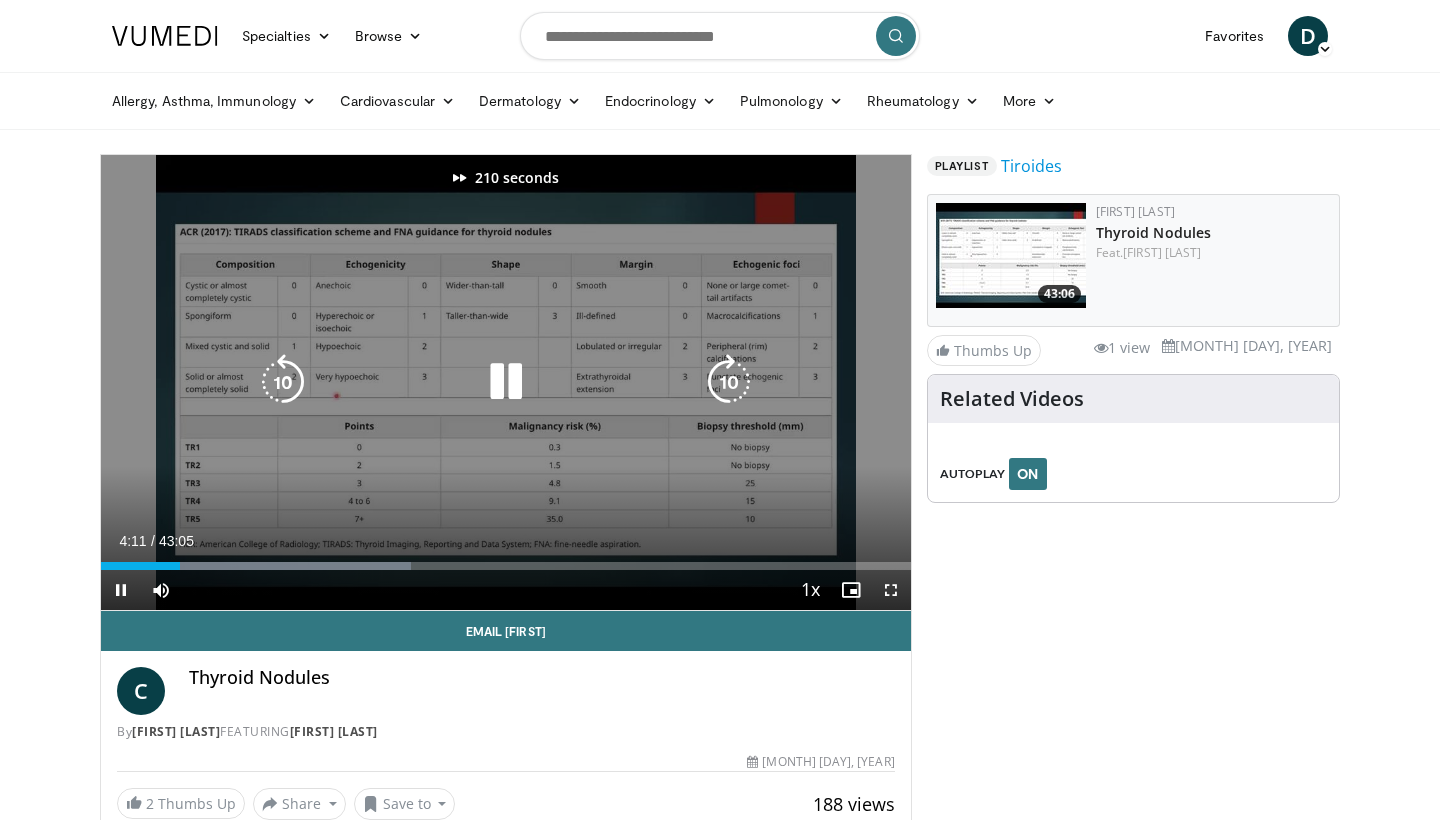 click at bounding box center (729, 382) 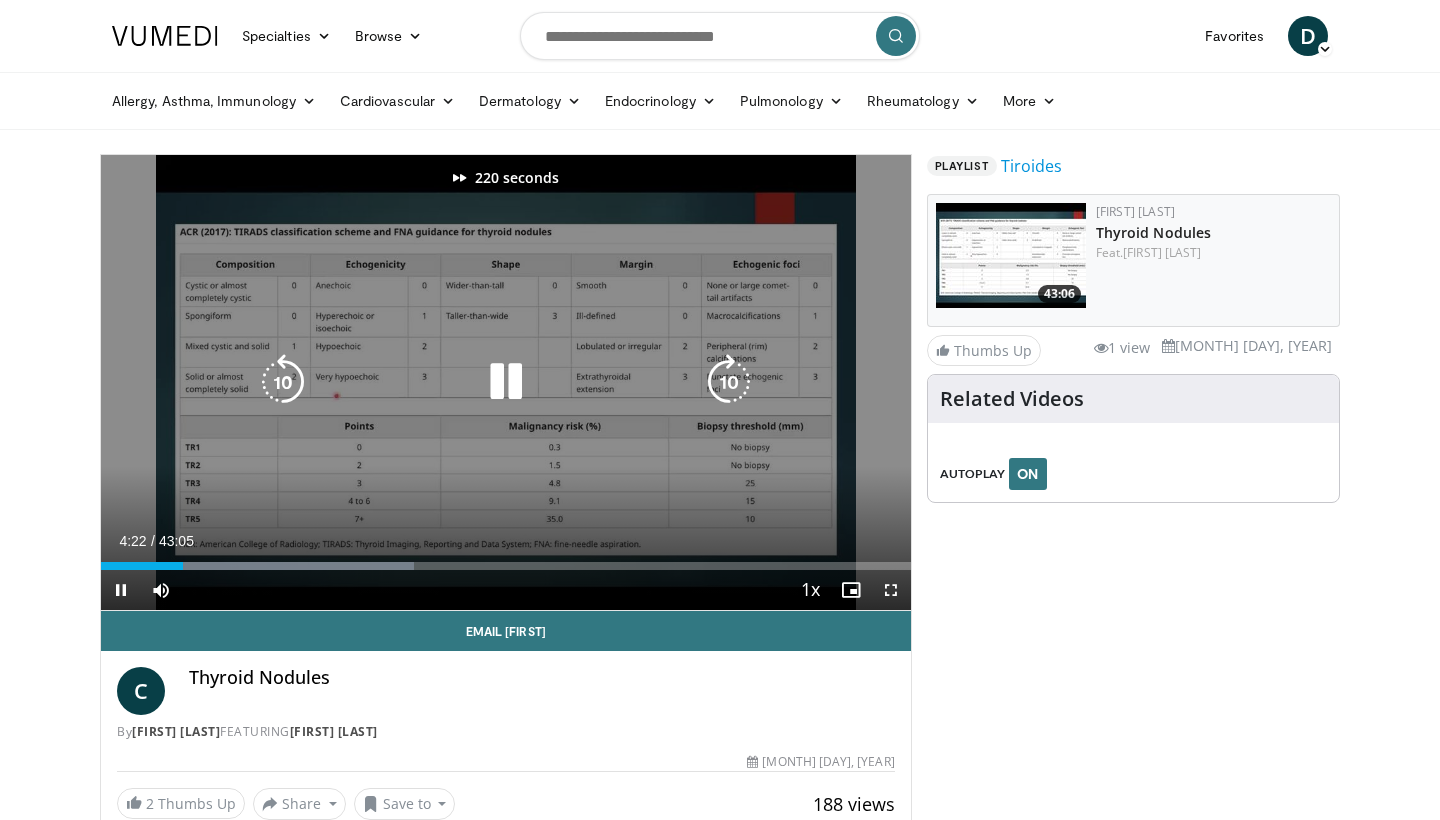 click at bounding box center (729, 382) 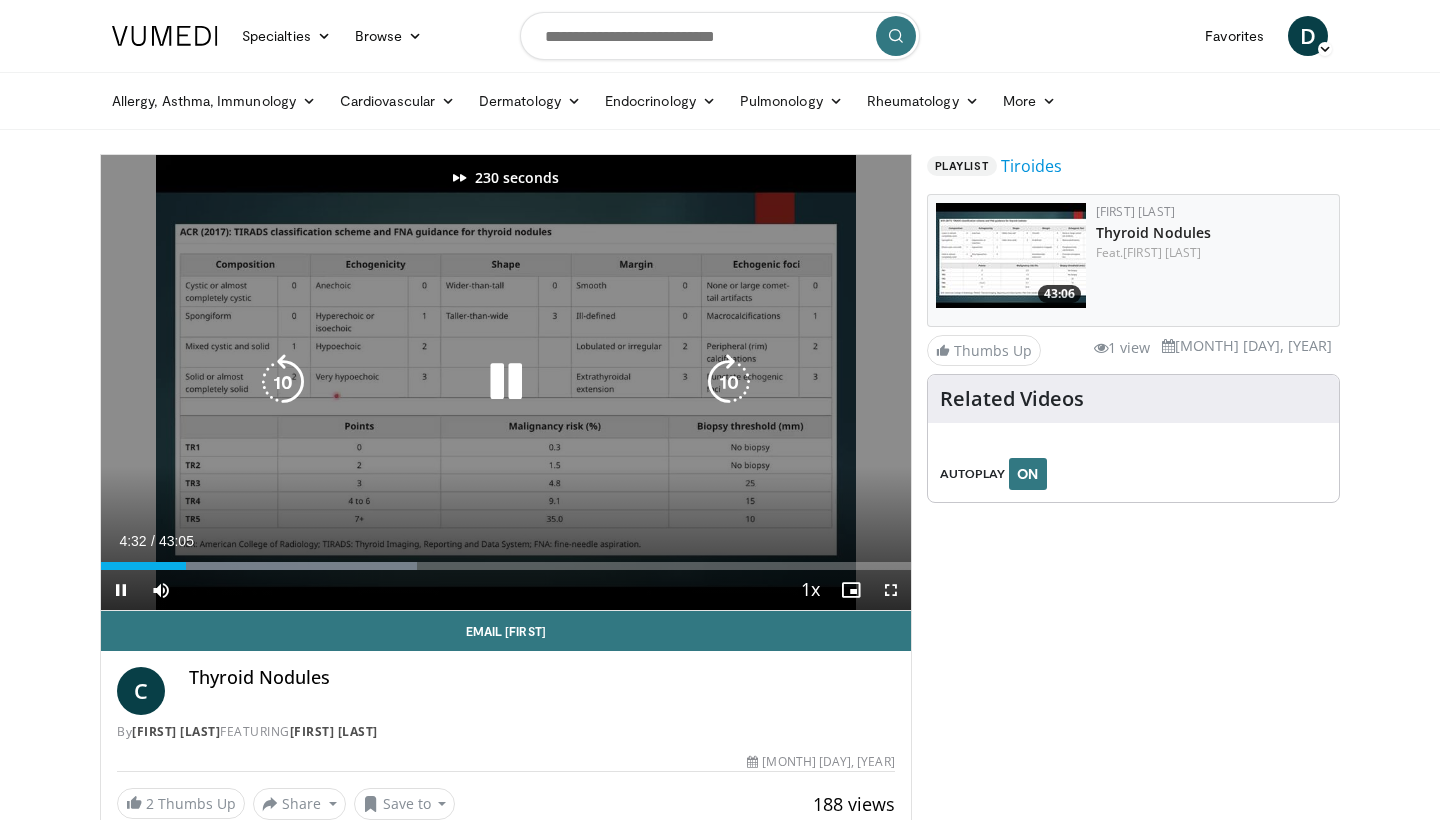 click at bounding box center [729, 382] 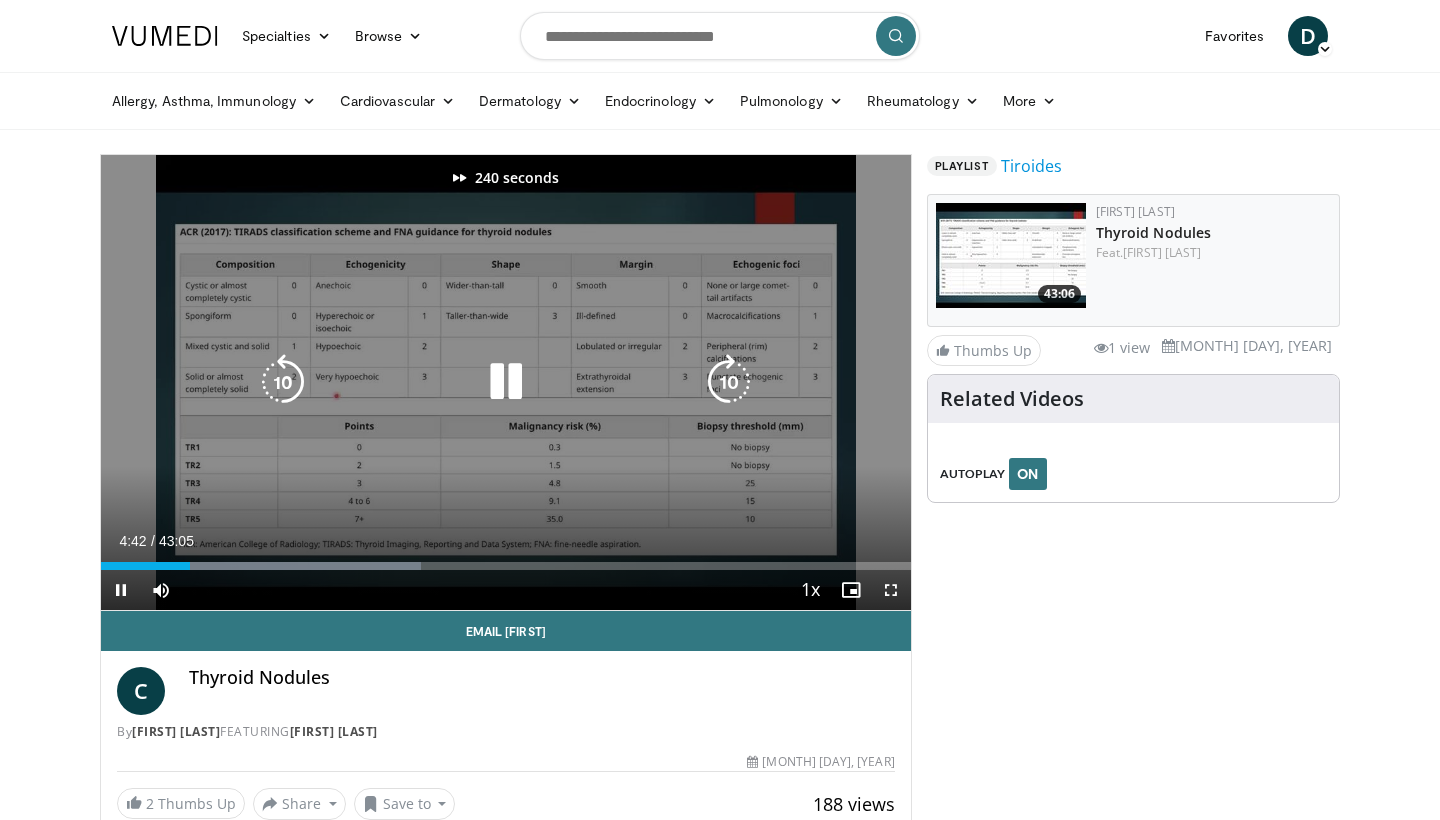 click at bounding box center [729, 382] 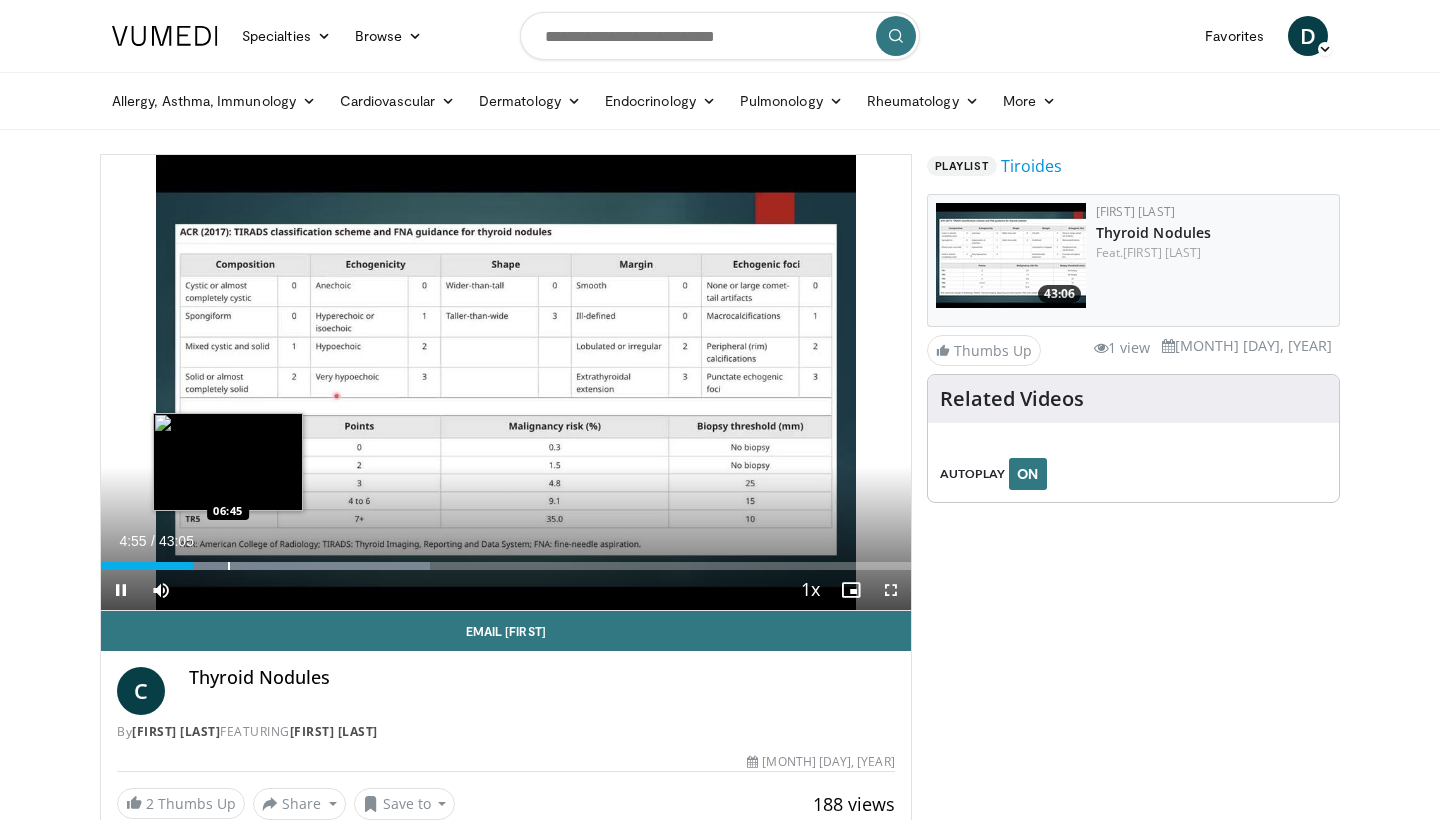 click at bounding box center (229, 566) 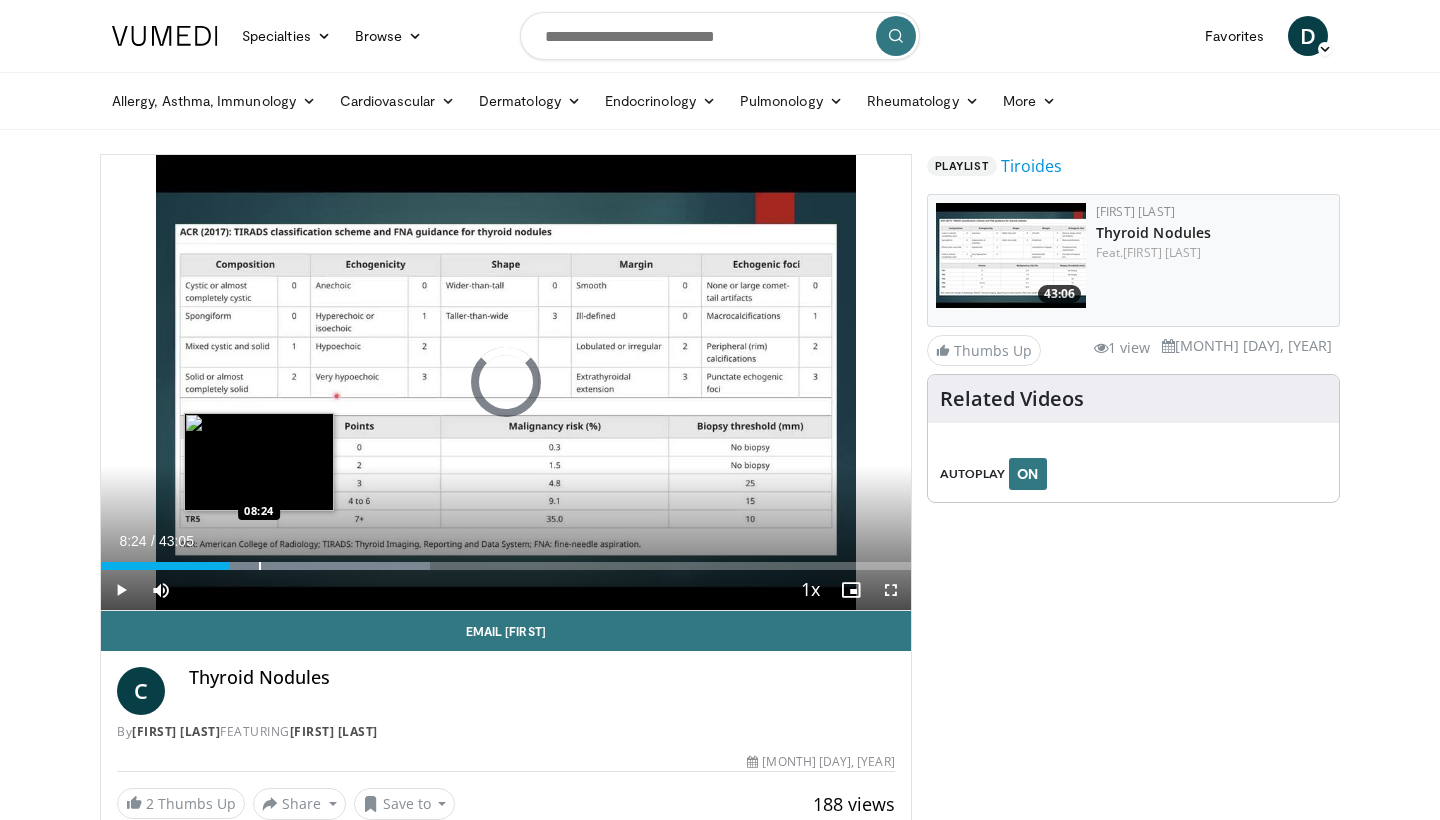 click at bounding box center (260, 566) 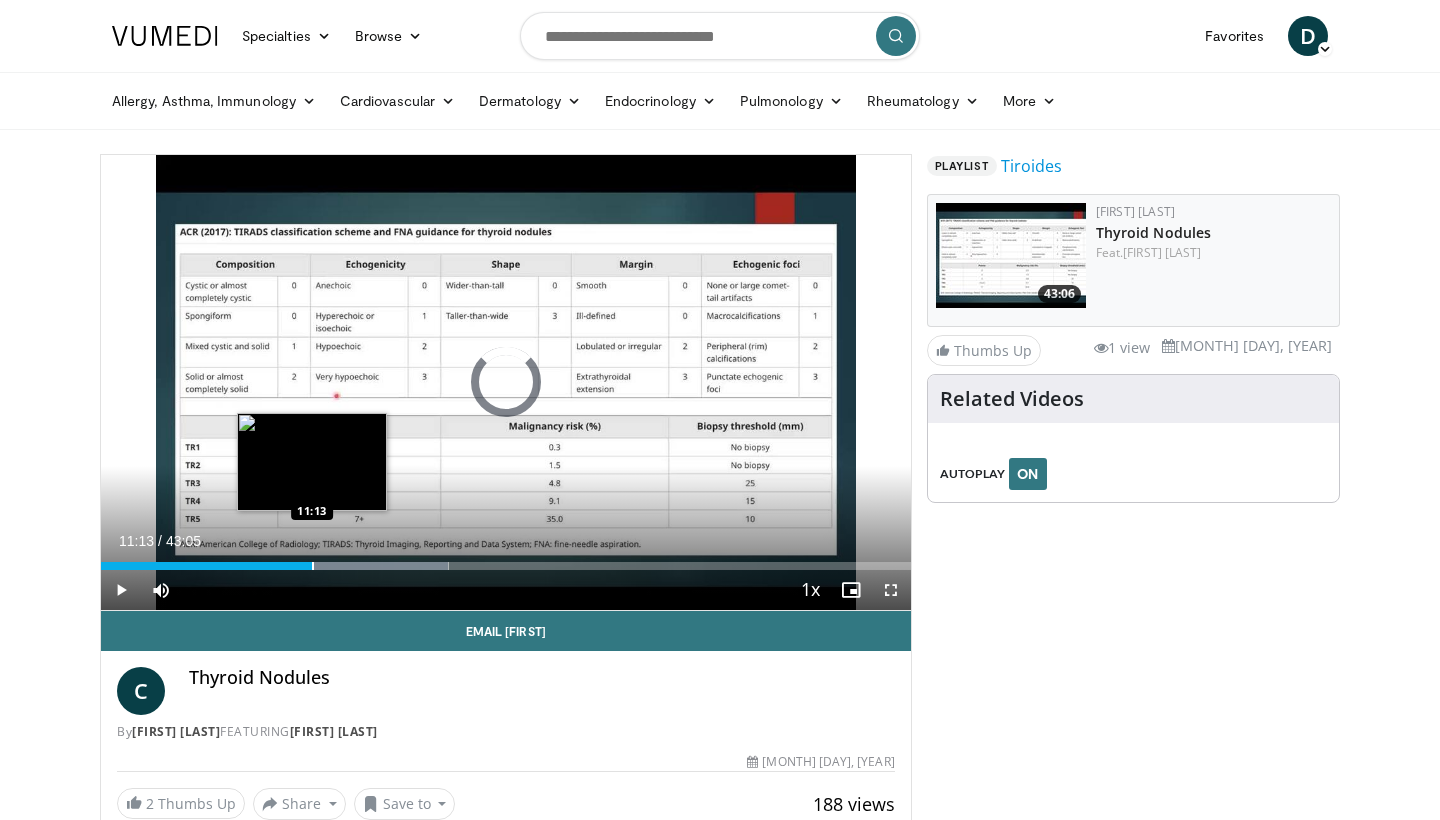 click at bounding box center (313, 566) 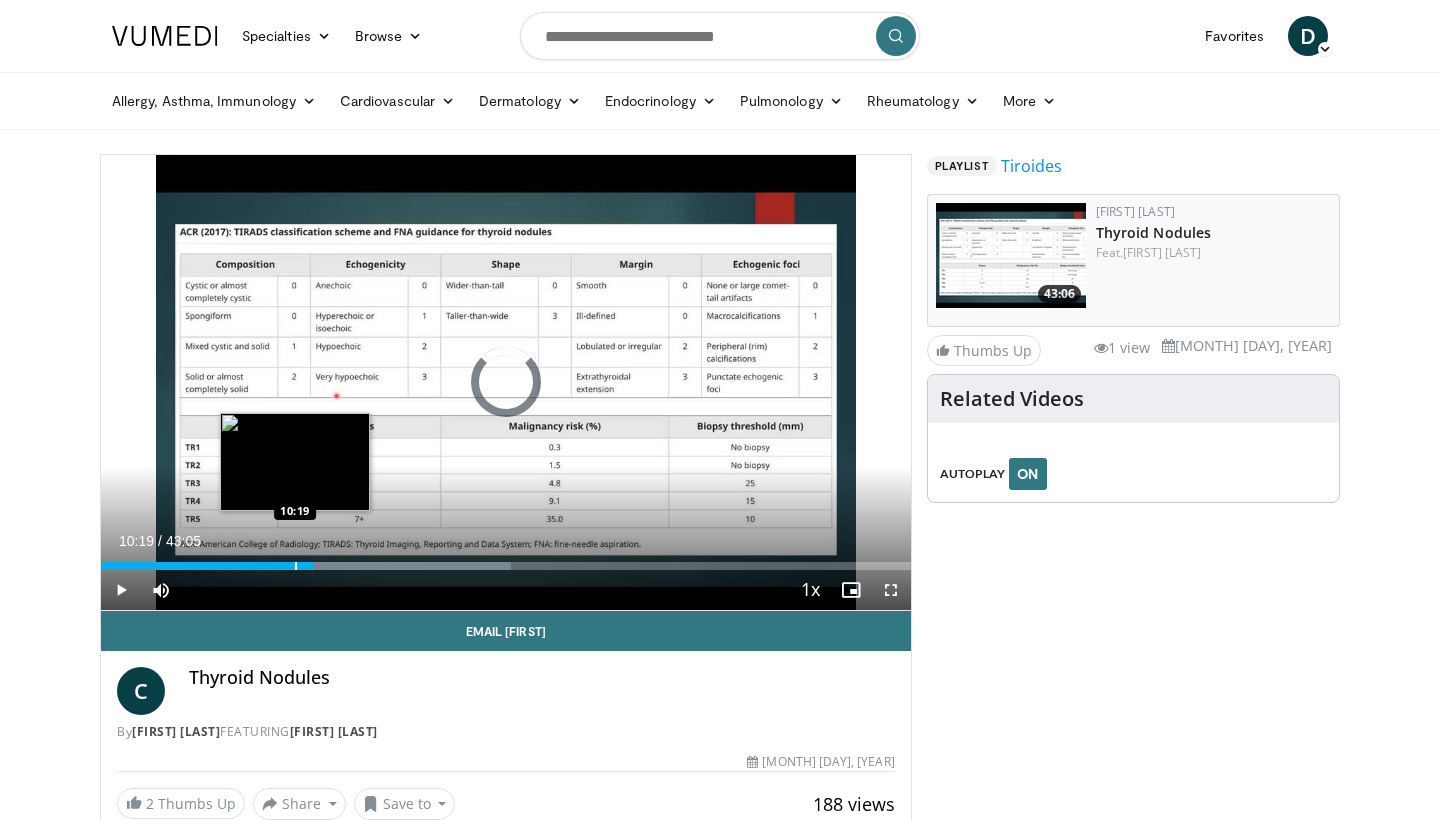 click at bounding box center [296, 566] 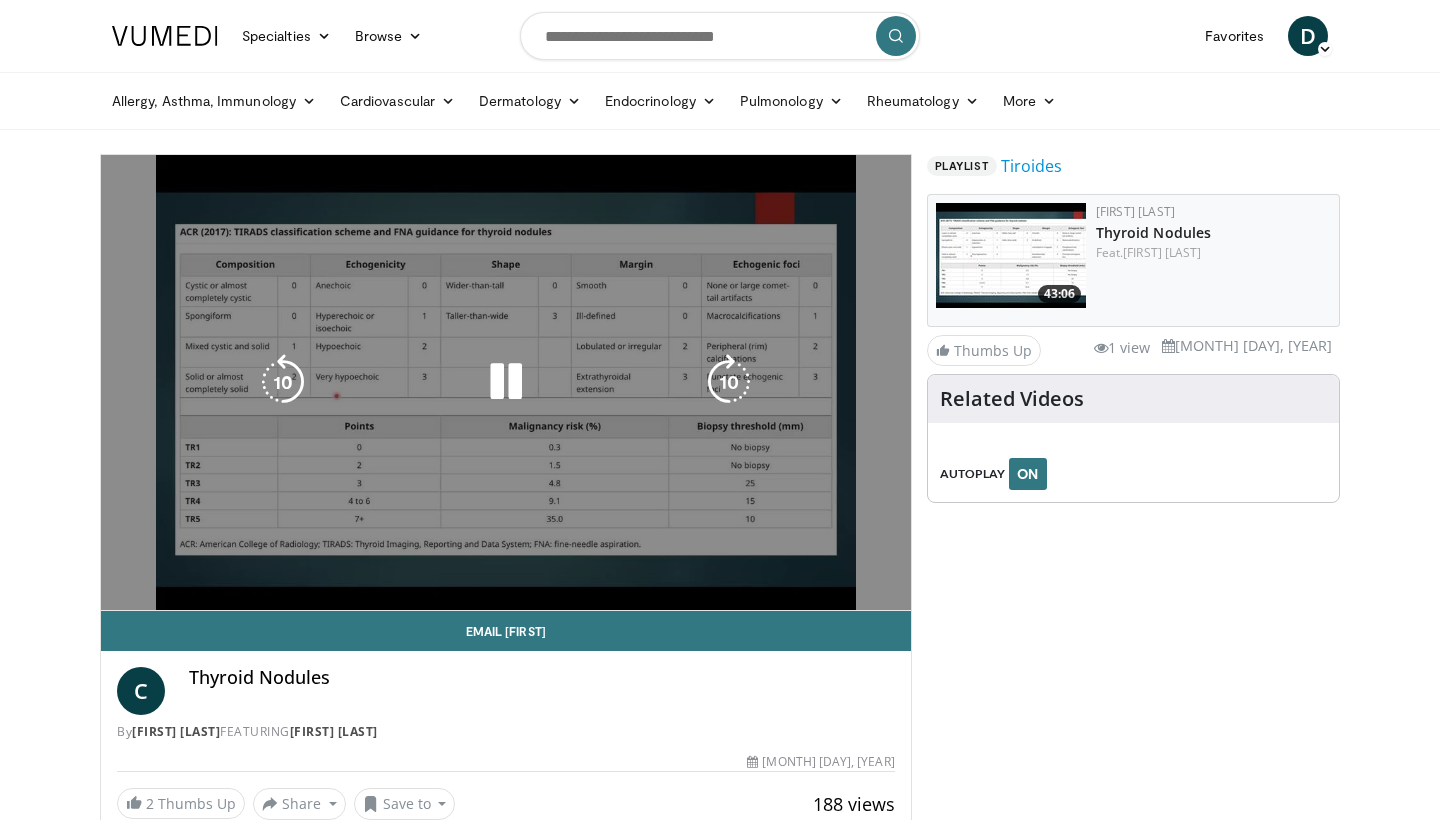 click on "250 seconds
Tap to unmute" at bounding box center (506, 382) 